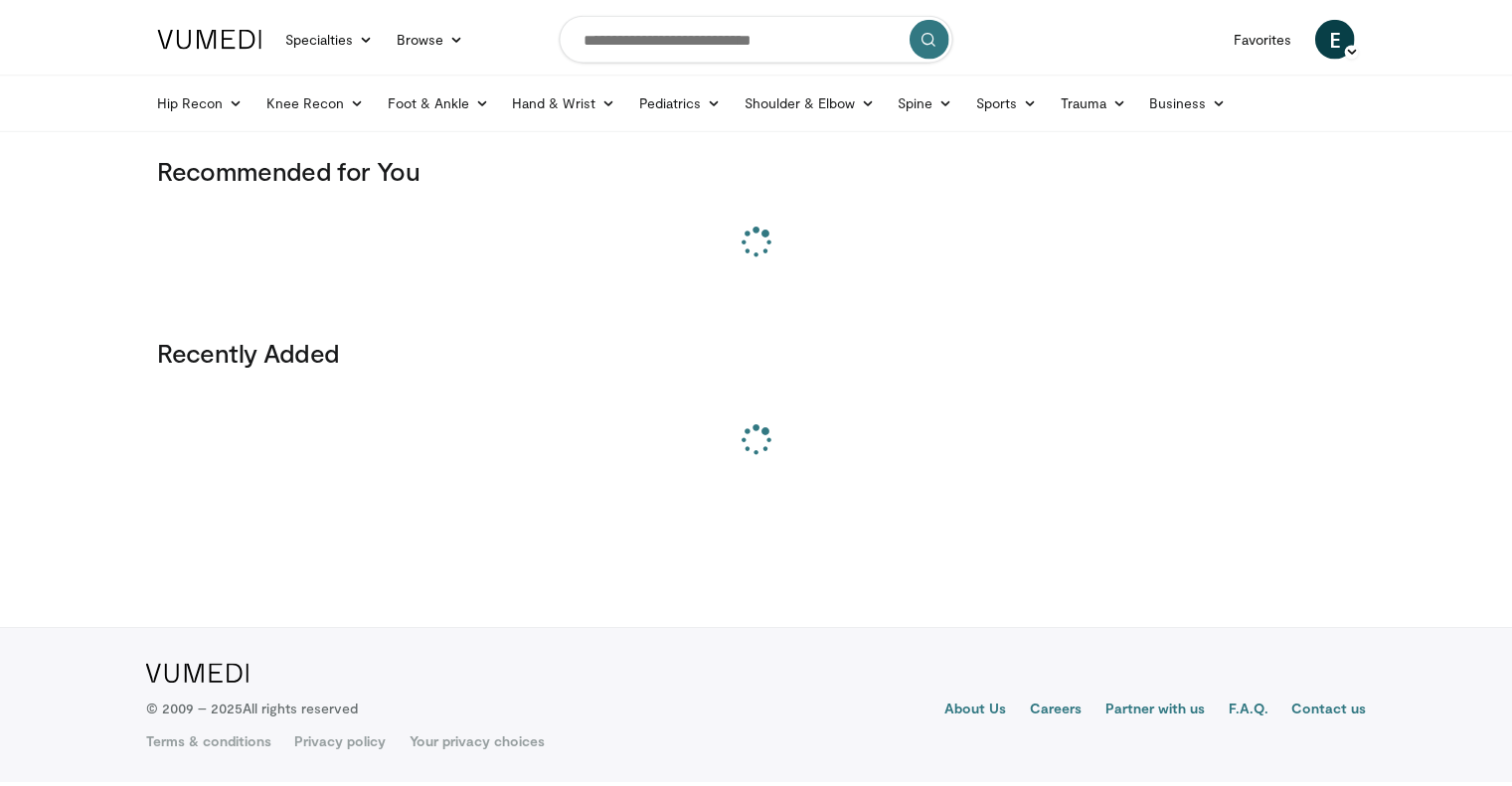 scroll, scrollTop: 0, scrollLeft: 0, axis: both 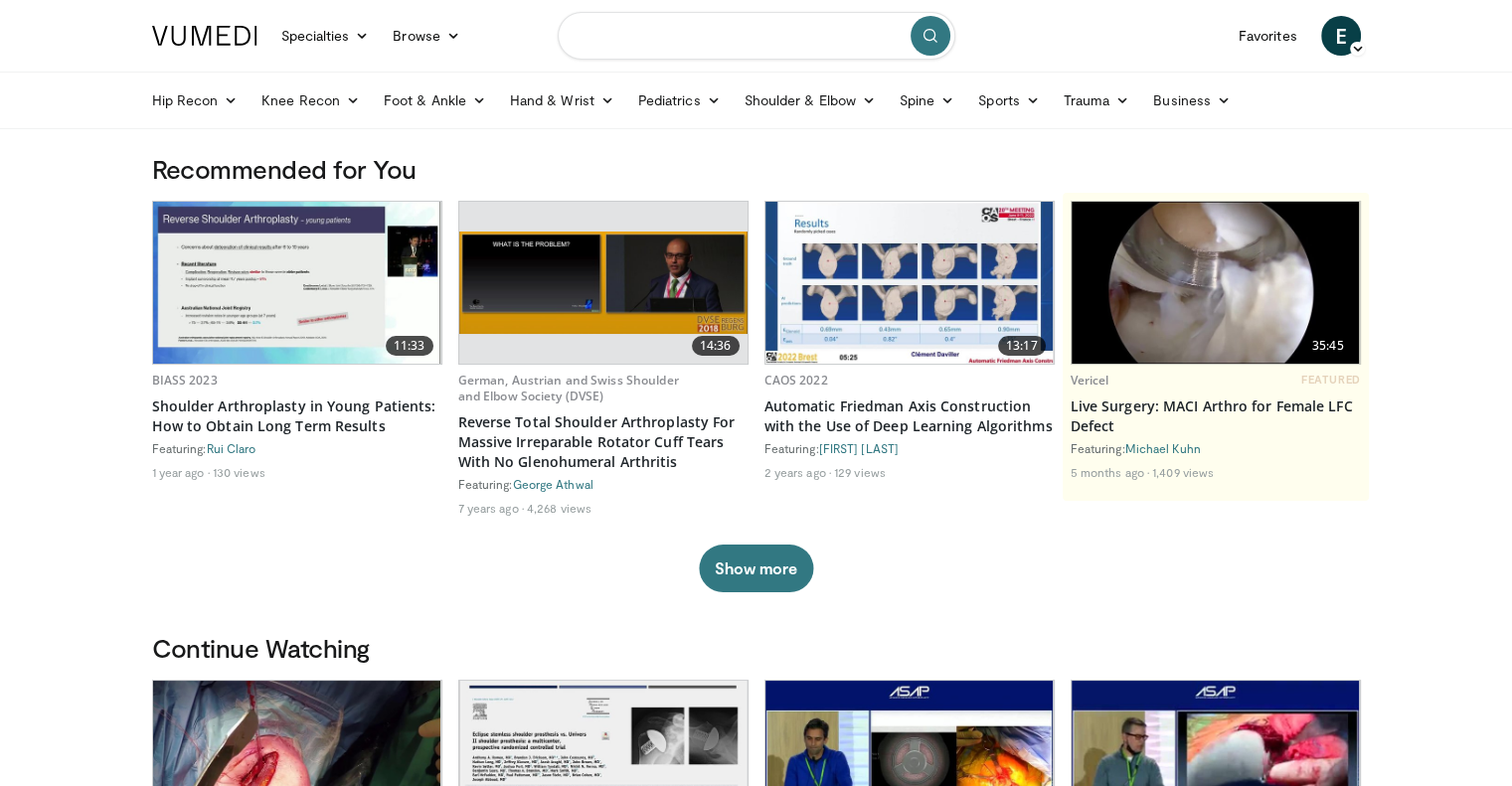 click at bounding box center [756, 36] 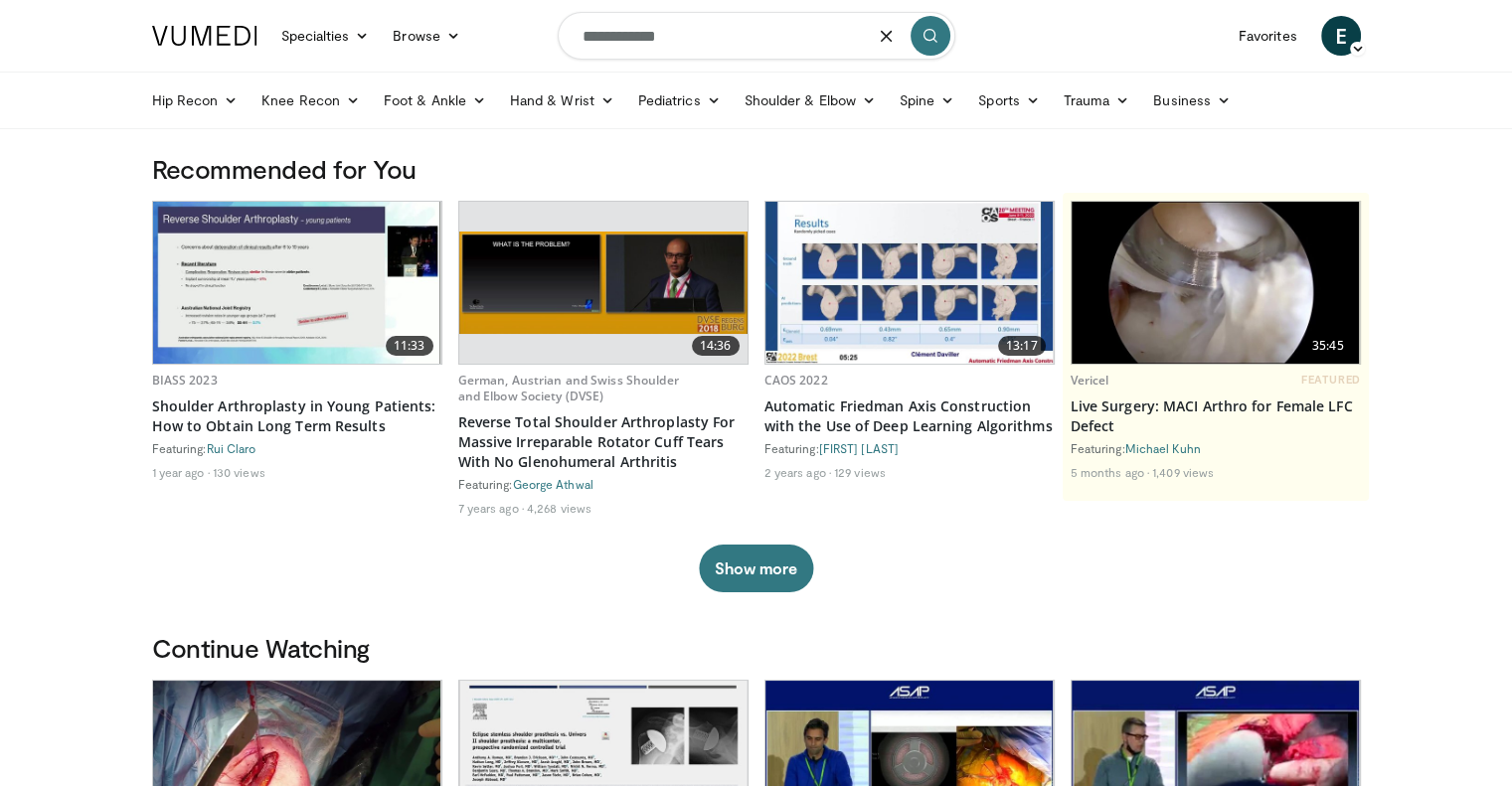 type on "**********" 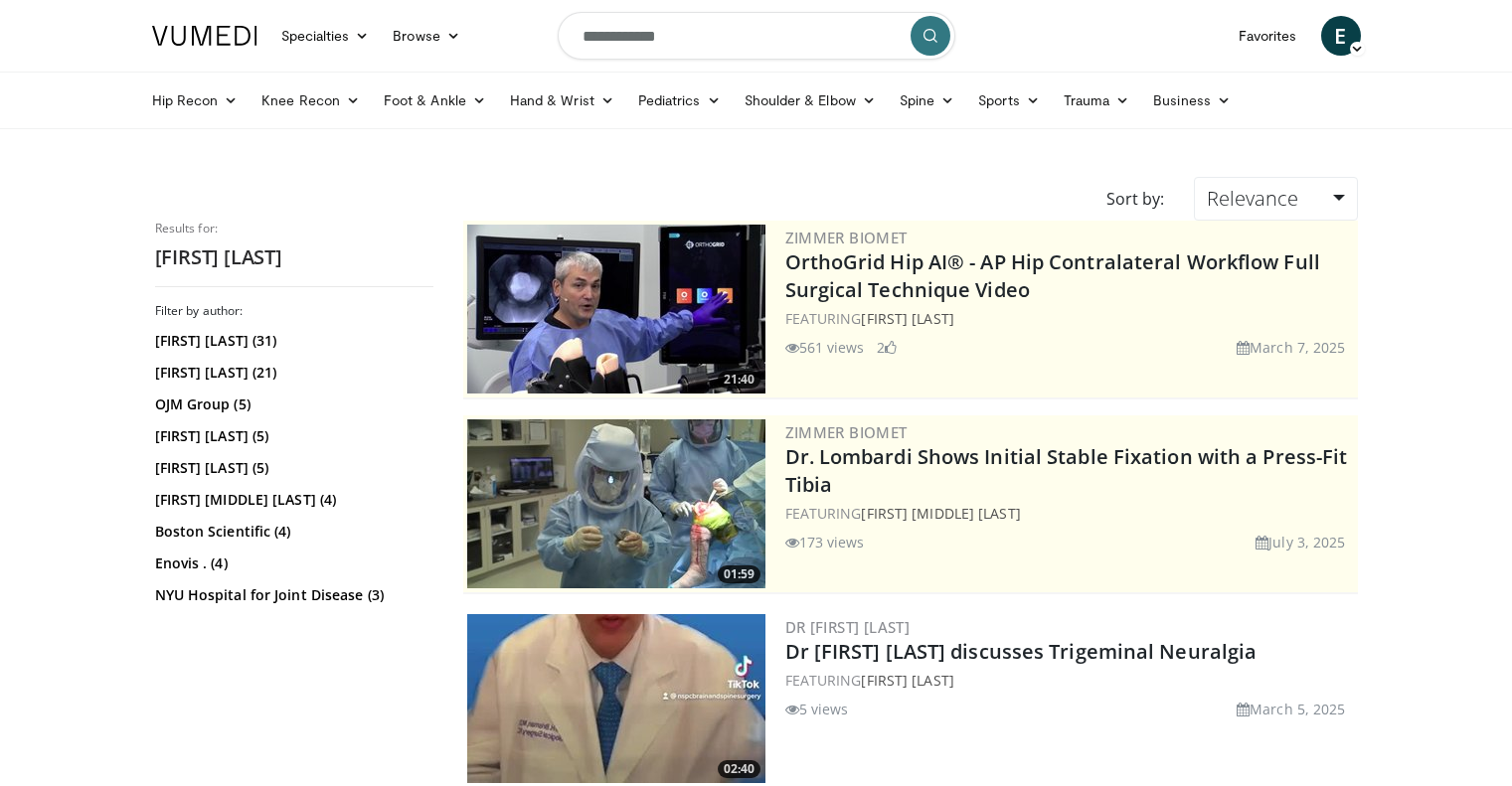 scroll, scrollTop: 0, scrollLeft: 0, axis: both 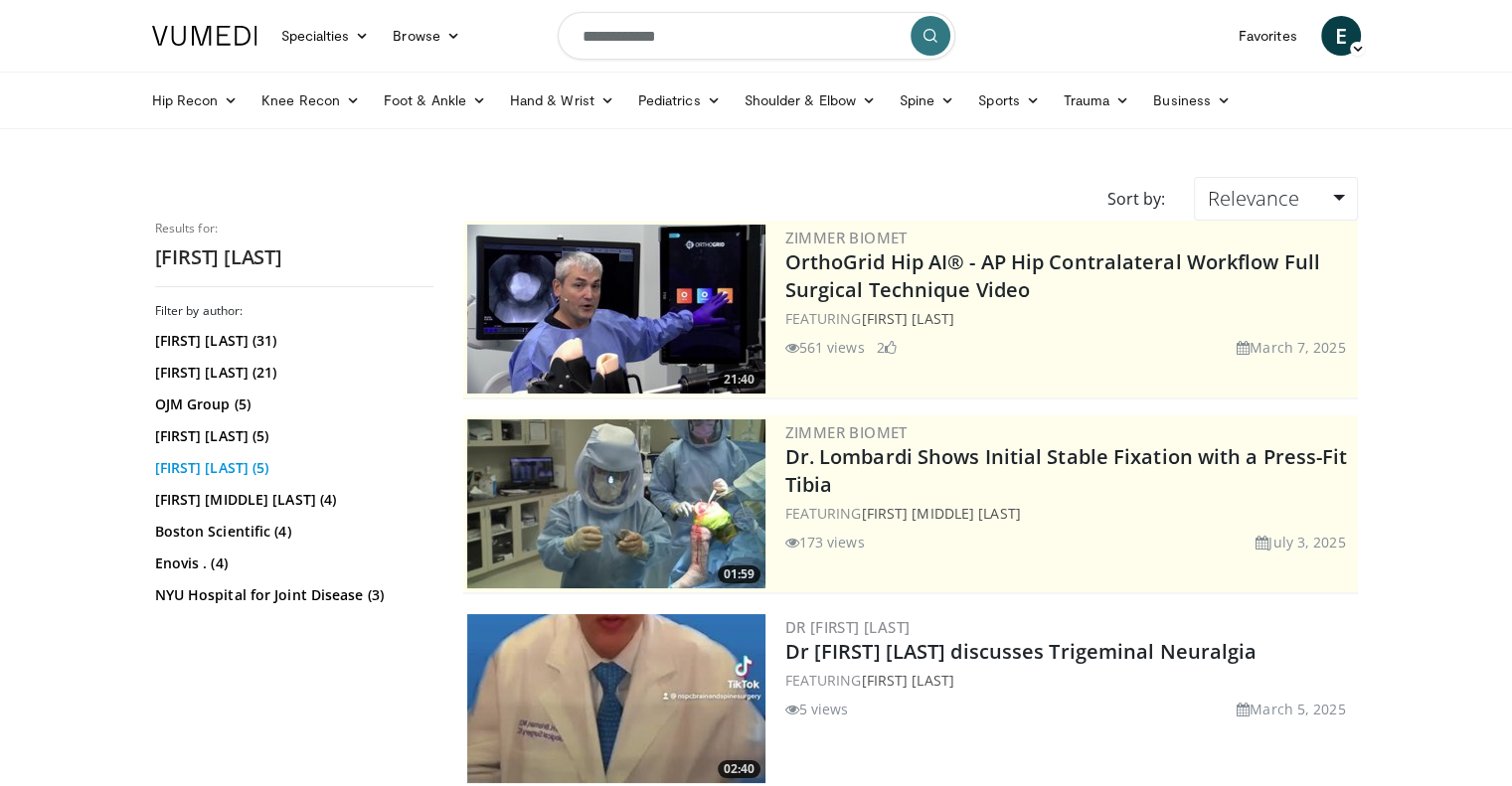 click on "Michael Boin (5)" at bounding box center (291, 468) 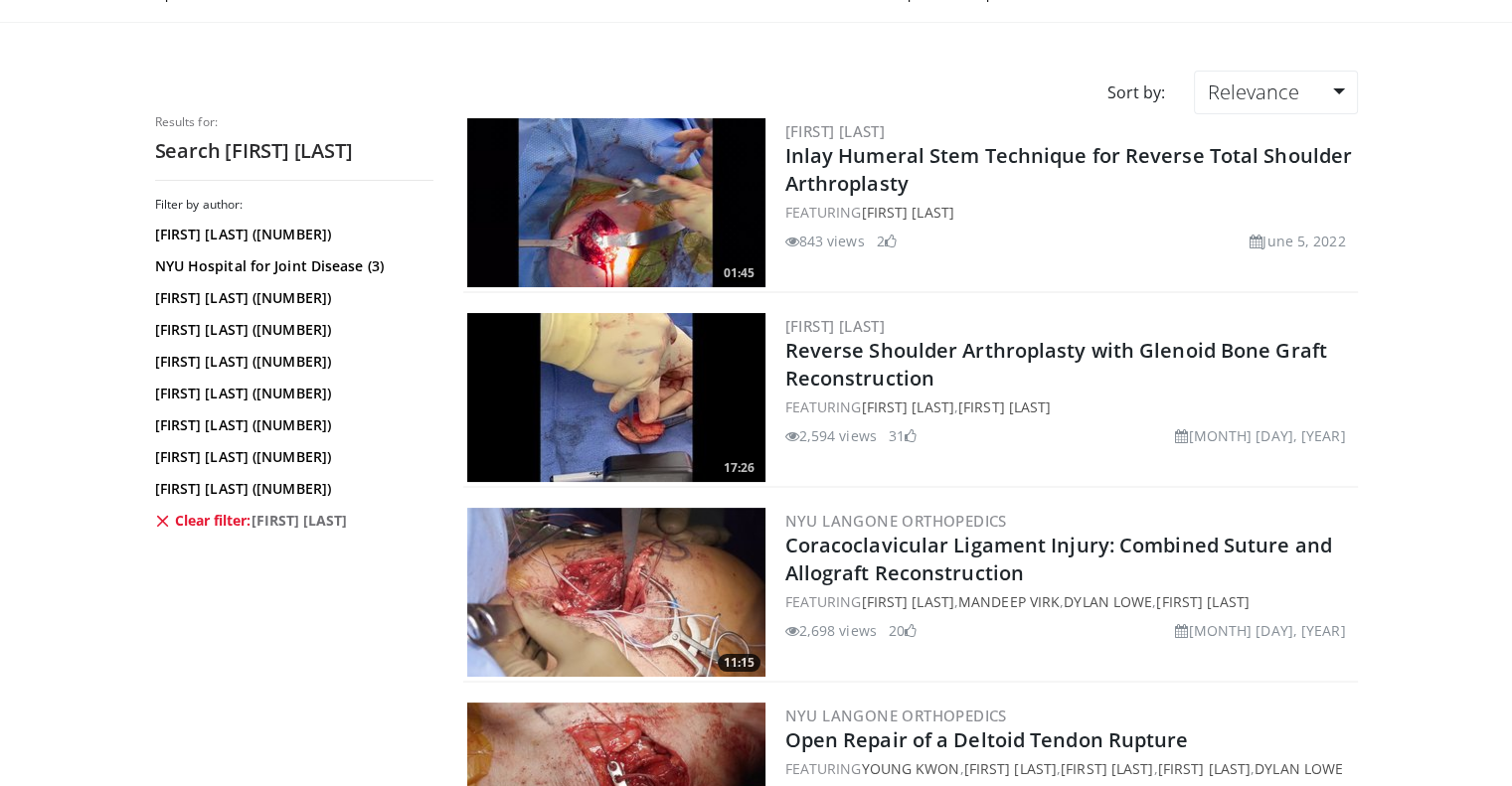 scroll, scrollTop: 105, scrollLeft: 0, axis: vertical 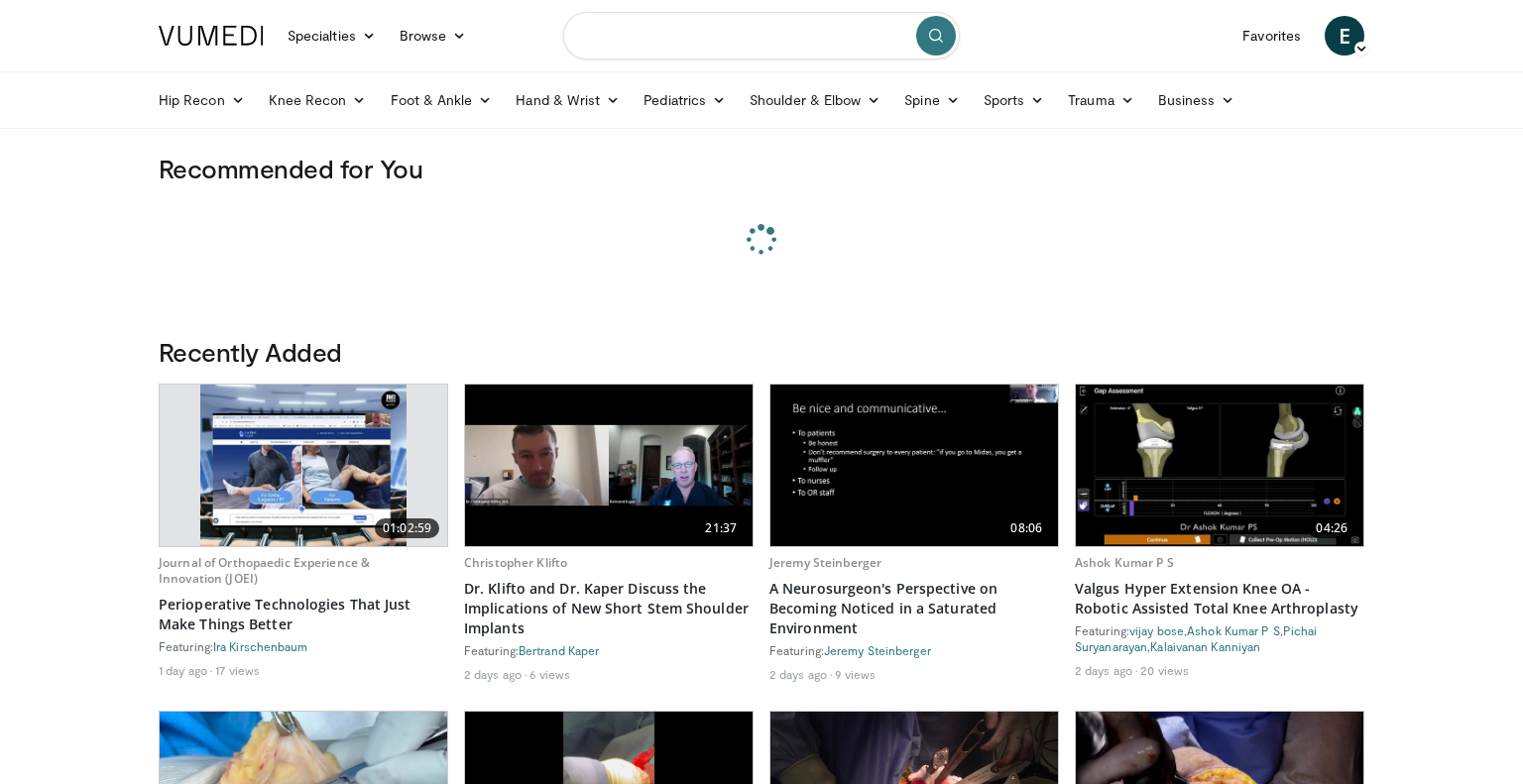 click at bounding box center [762, 36] 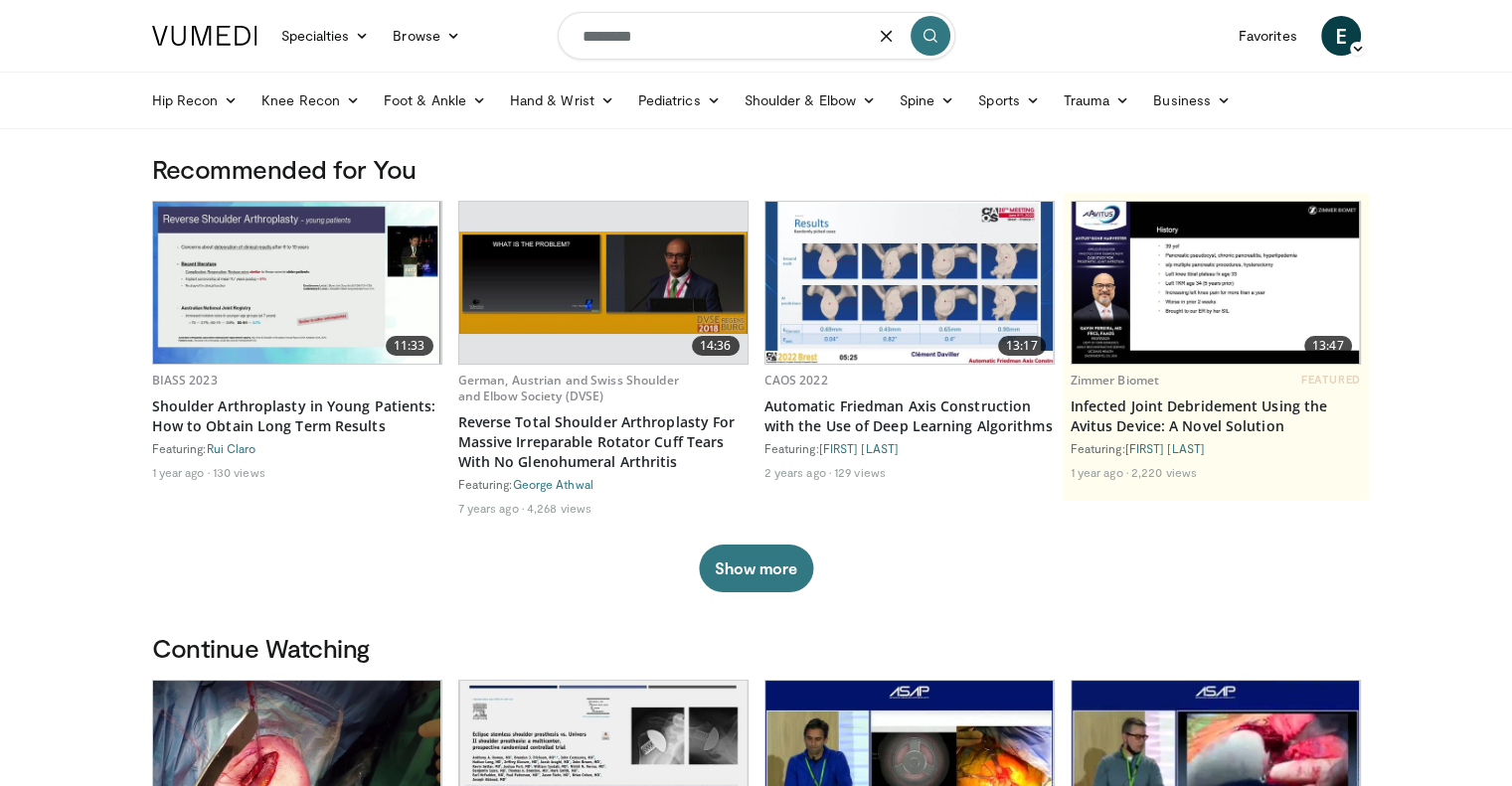 type on "********" 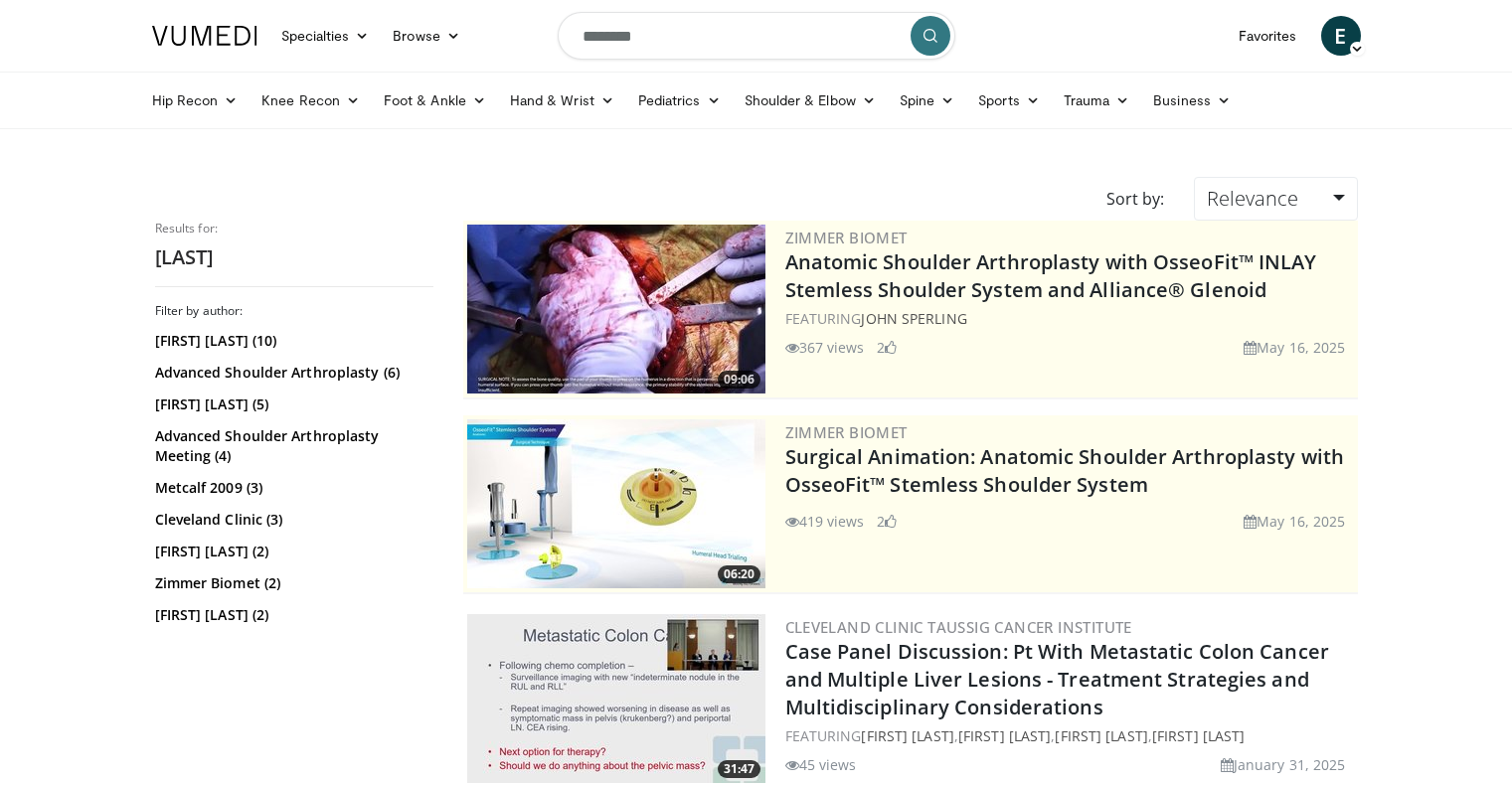 scroll, scrollTop: 0, scrollLeft: 0, axis: both 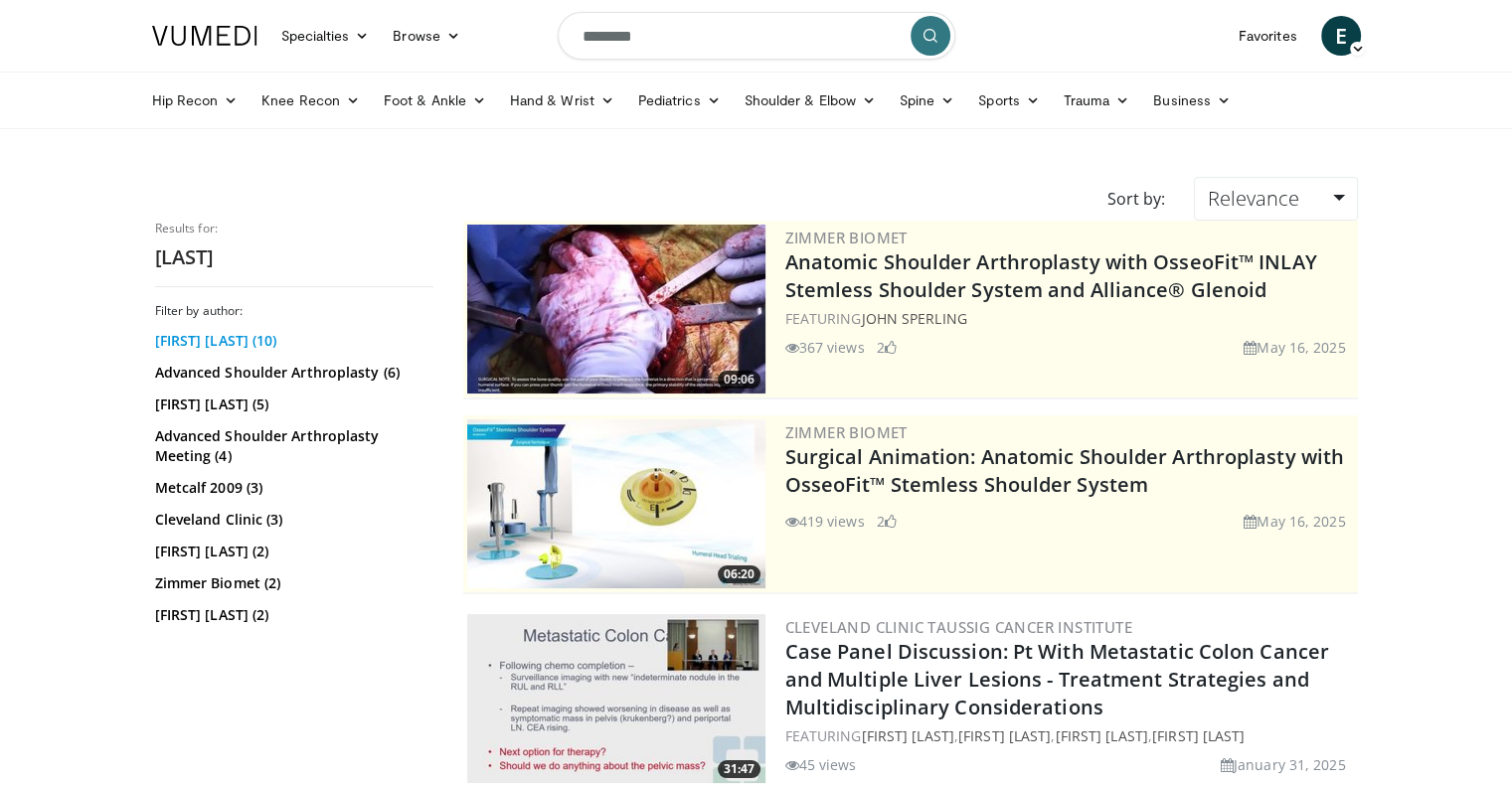 click on "Matthew Saltzman (10)" at bounding box center (291, 341) 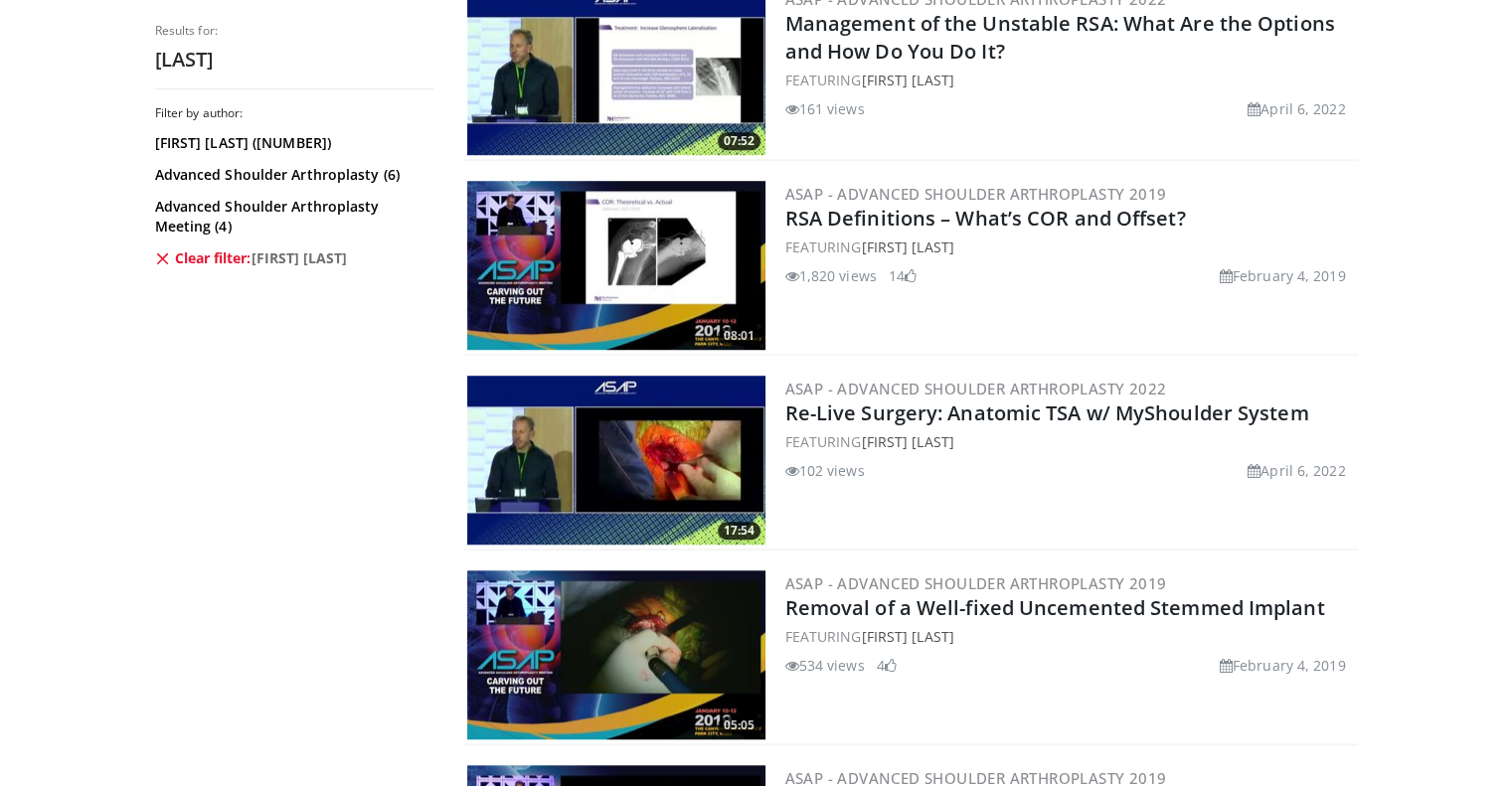 scroll, scrollTop: 1440, scrollLeft: 0, axis: vertical 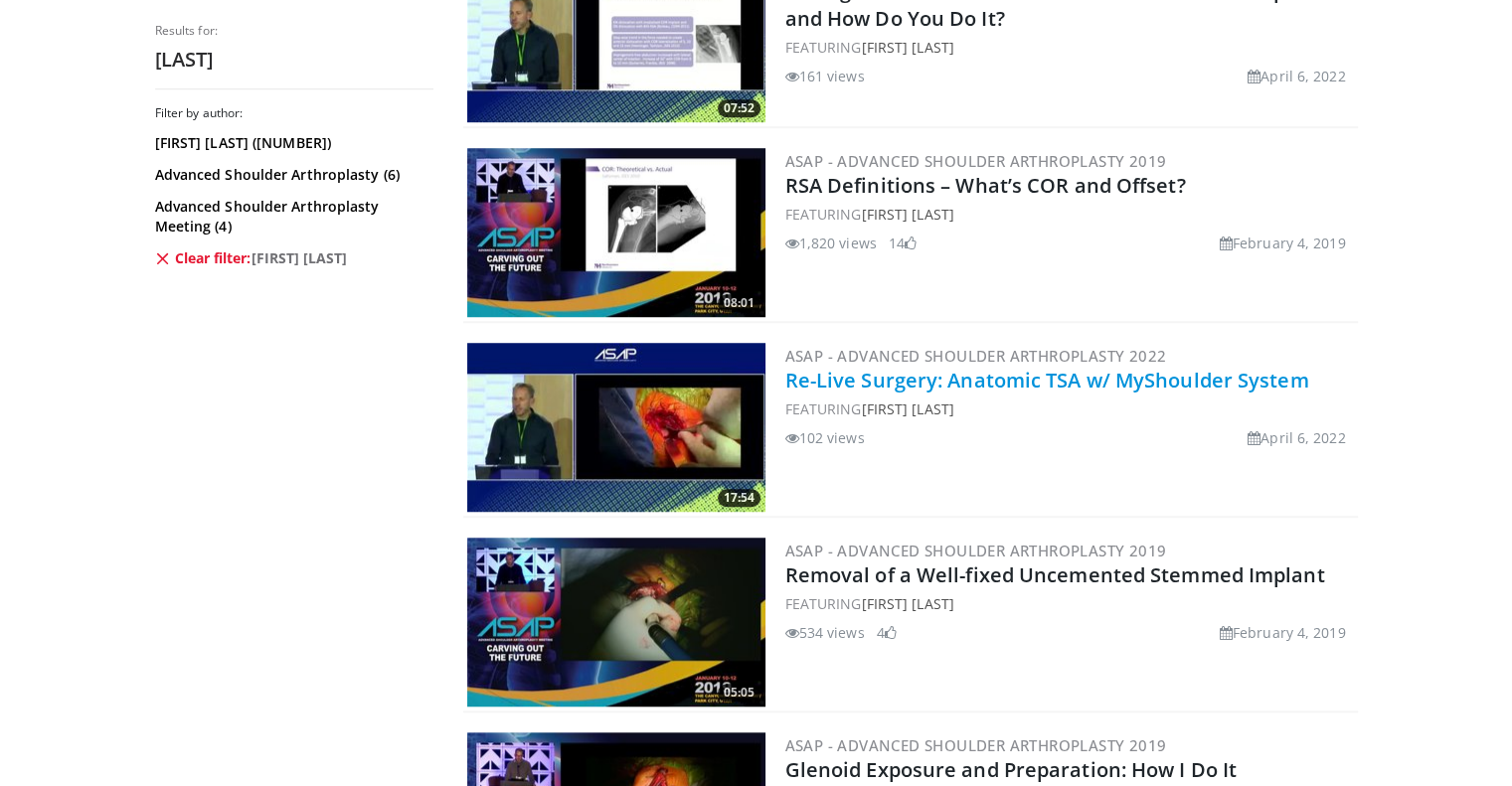 click on "Re-Live Surgery: Anatomic TSA w/ MyShoulder System" at bounding box center (1047, 380) 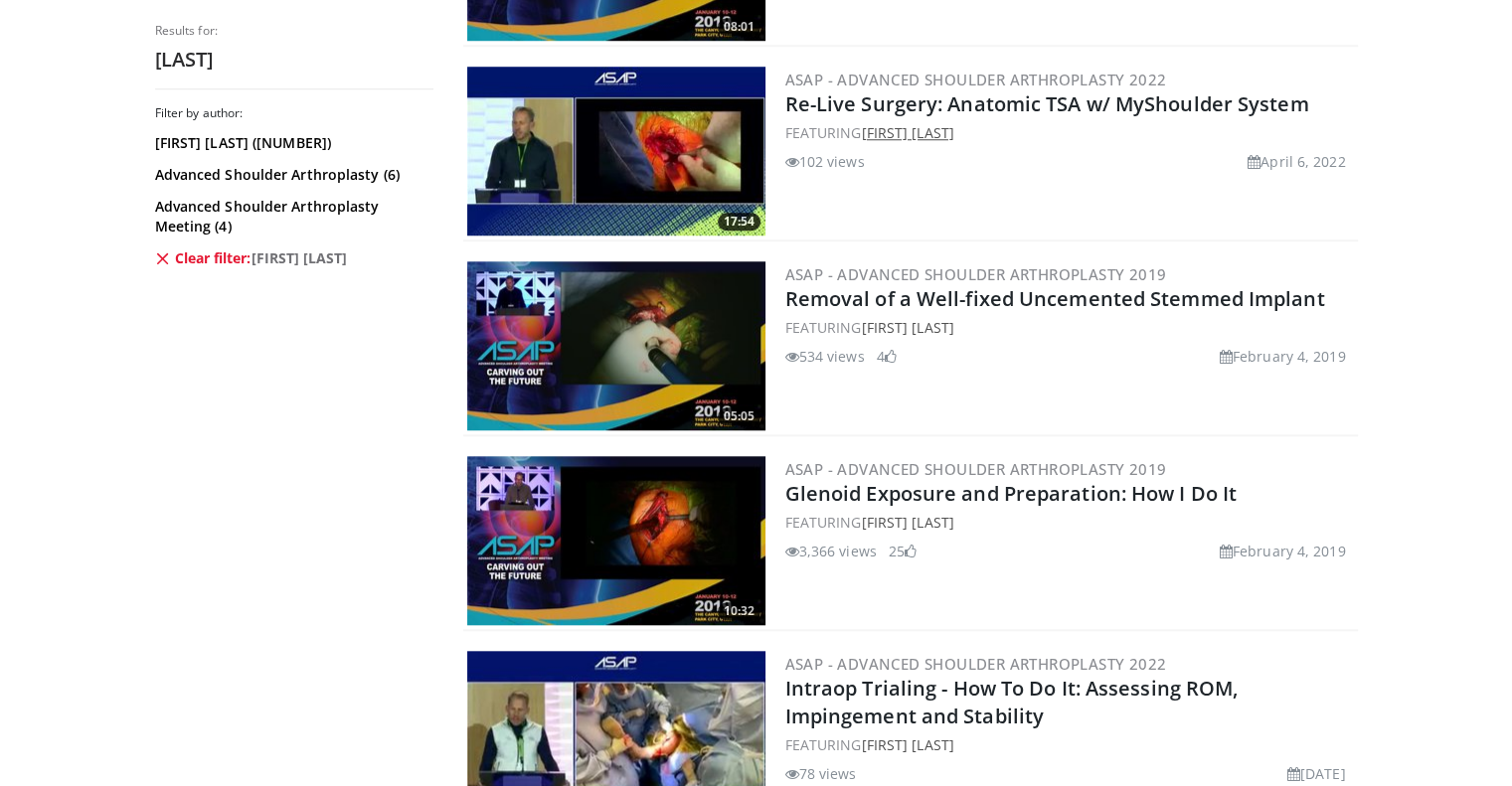 scroll, scrollTop: 1720, scrollLeft: 0, axis: vertical 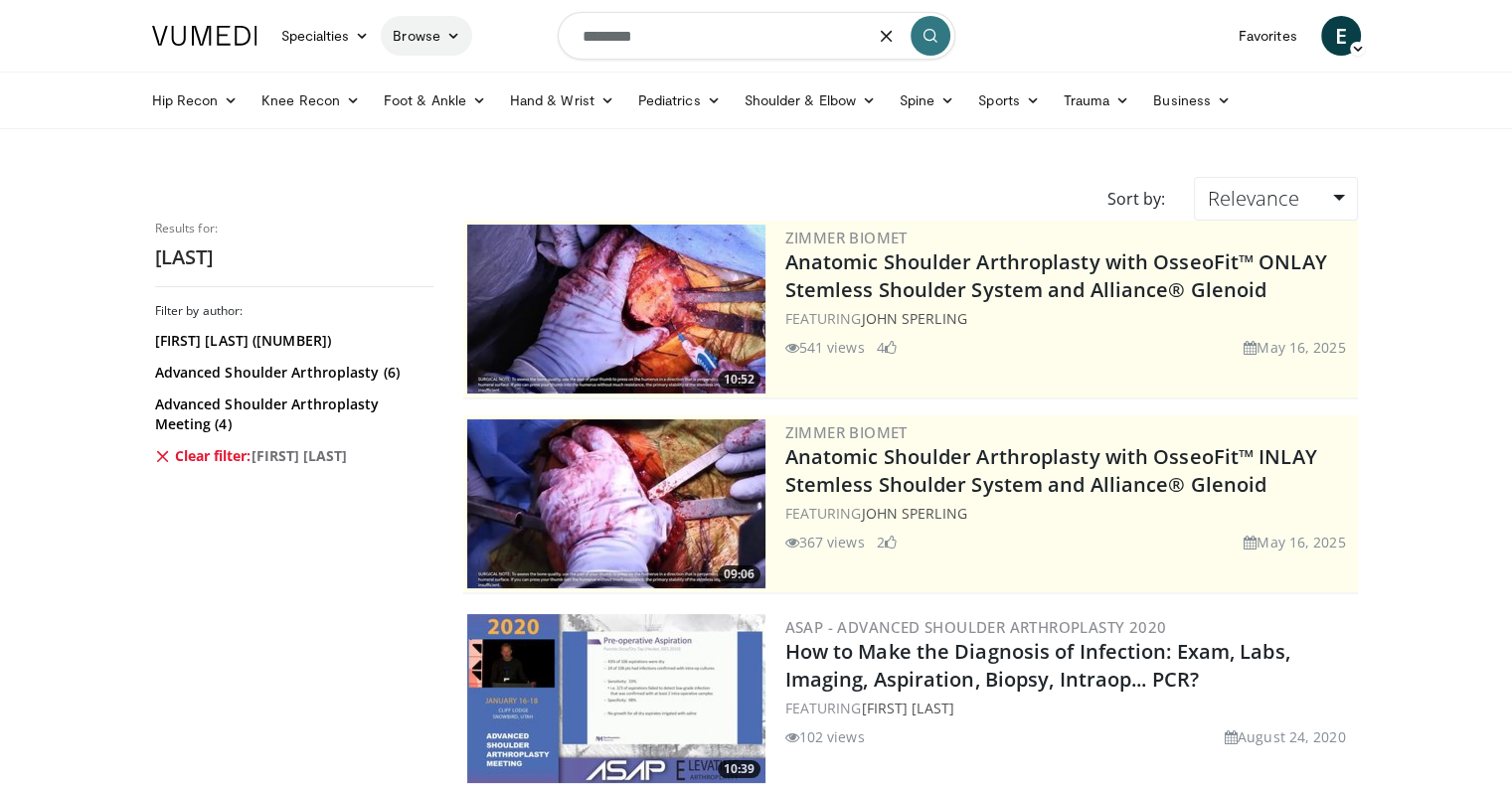 drag, startPoint x: 672, startPoint y: 44, endPoint x: 409, endPoint y: 27, distance: 263.5489 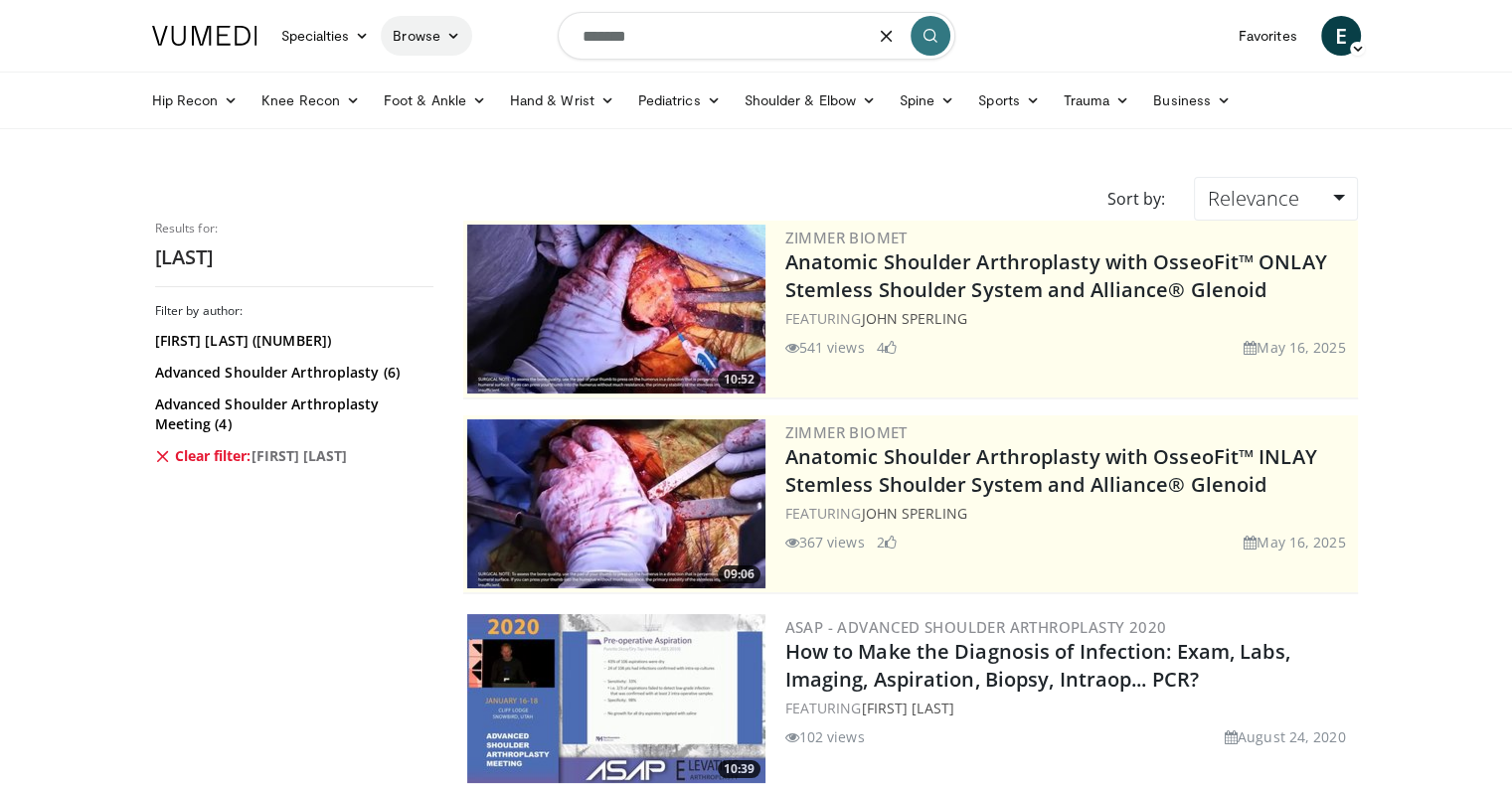 type on "*******" 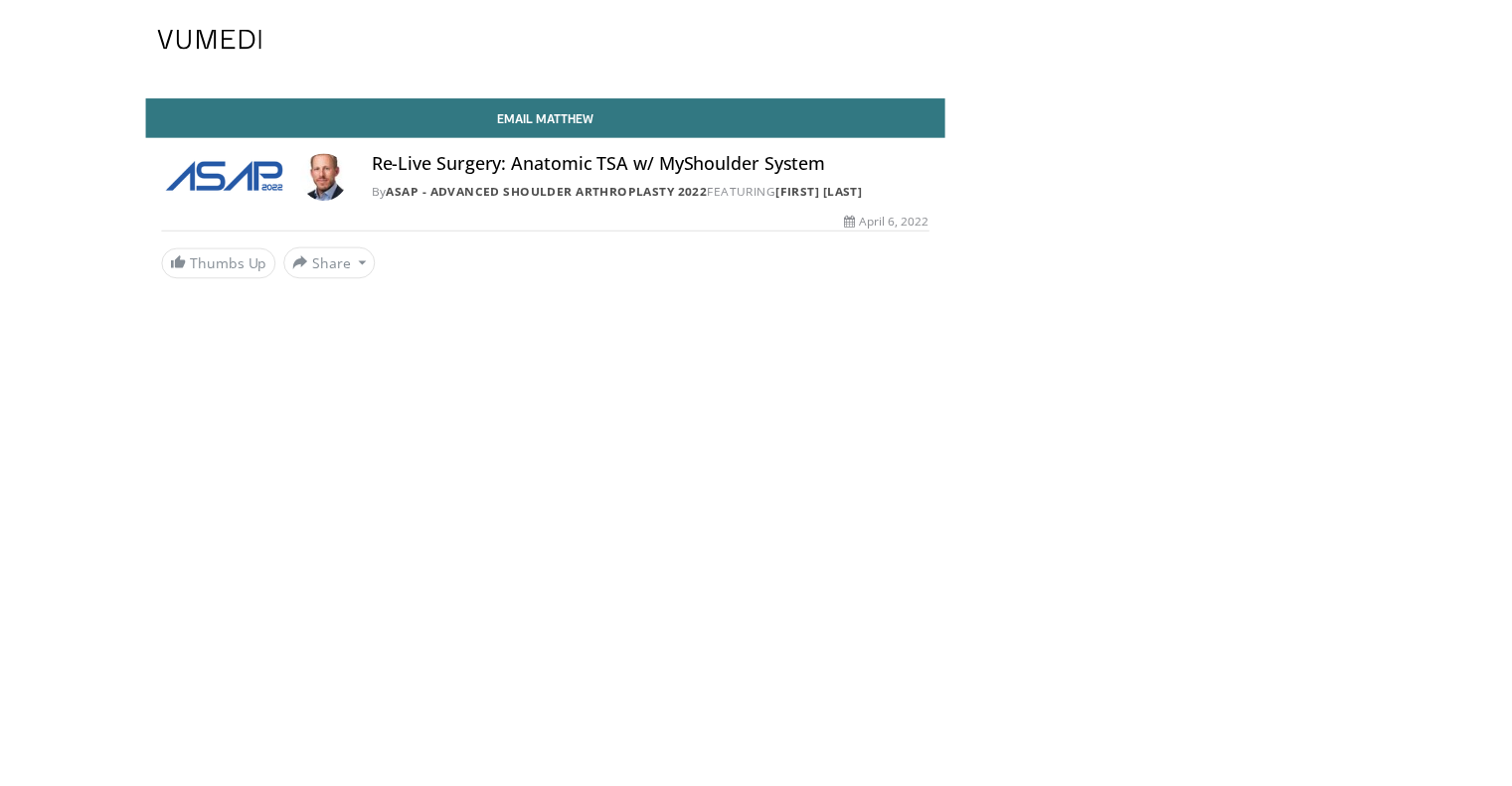 scroll, scrollTop: 0, scrollLeft: 0, axis: both 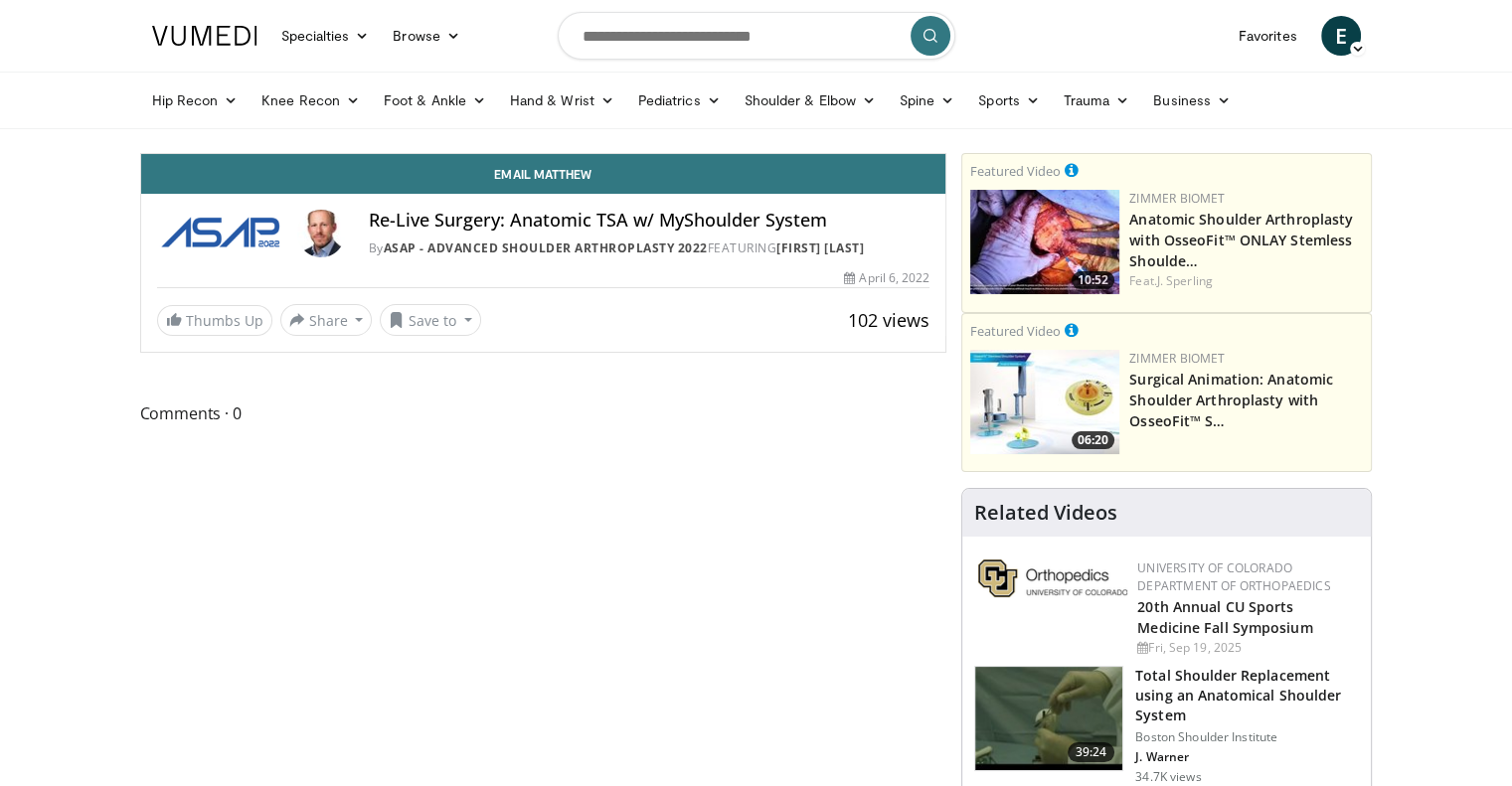 click on "Email
[FIRST]
Re-Live Surgery: Anatomic TSA w/ MyShoulder System
By
ASAP - Advanced Shoulder ArthroPlasty 2022
FEATURING
[FIRST] [LAST]
By
ASAP - Advanced Shoulder ArthroPlasty 2022
FEATURING
[FIRST] [LAST]
102 views
April 6, 2022" at bounding box center [551, 1666] 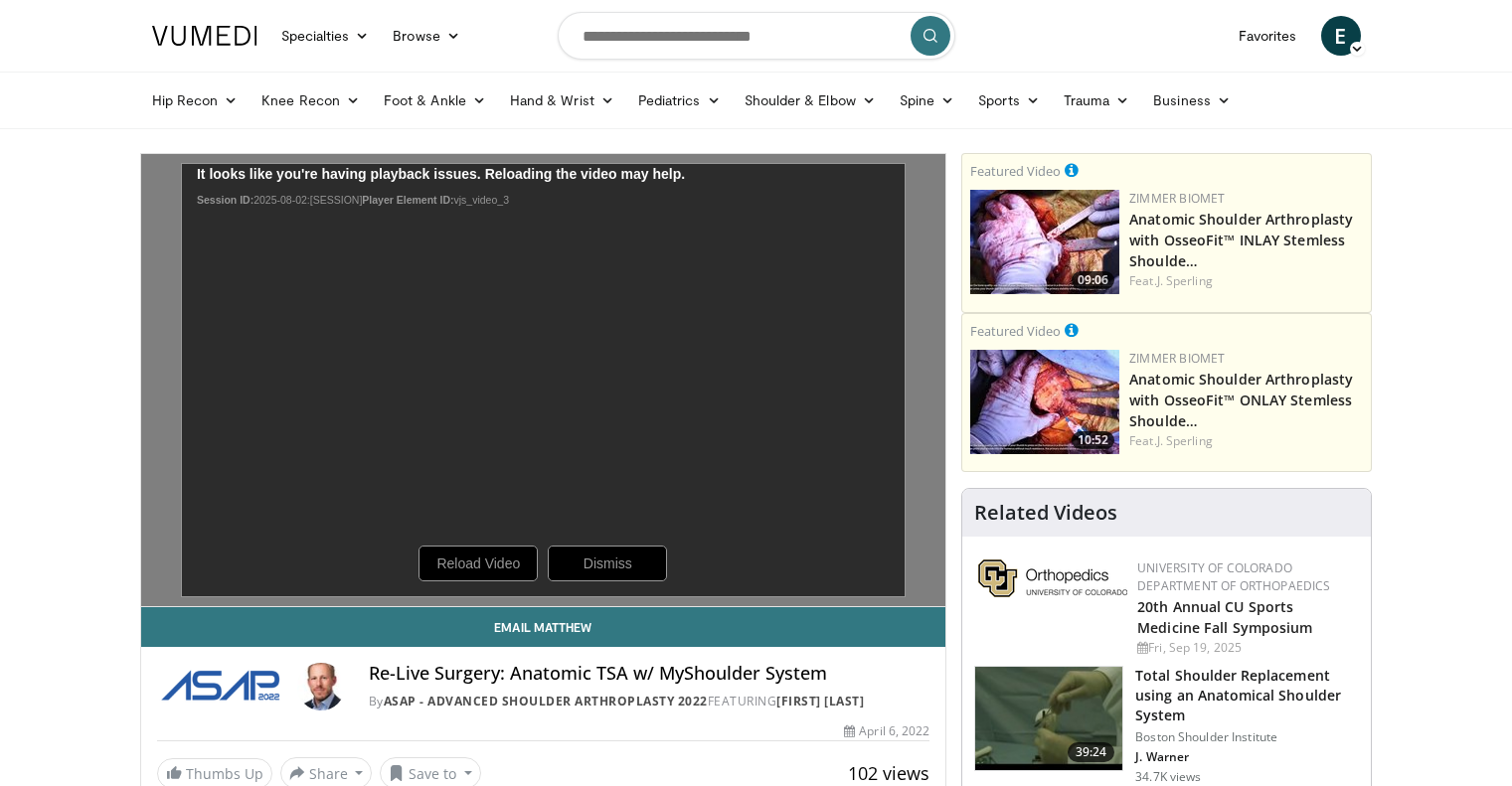 scroll, scrollTop: 0, scrollLeft: 0, axis: both 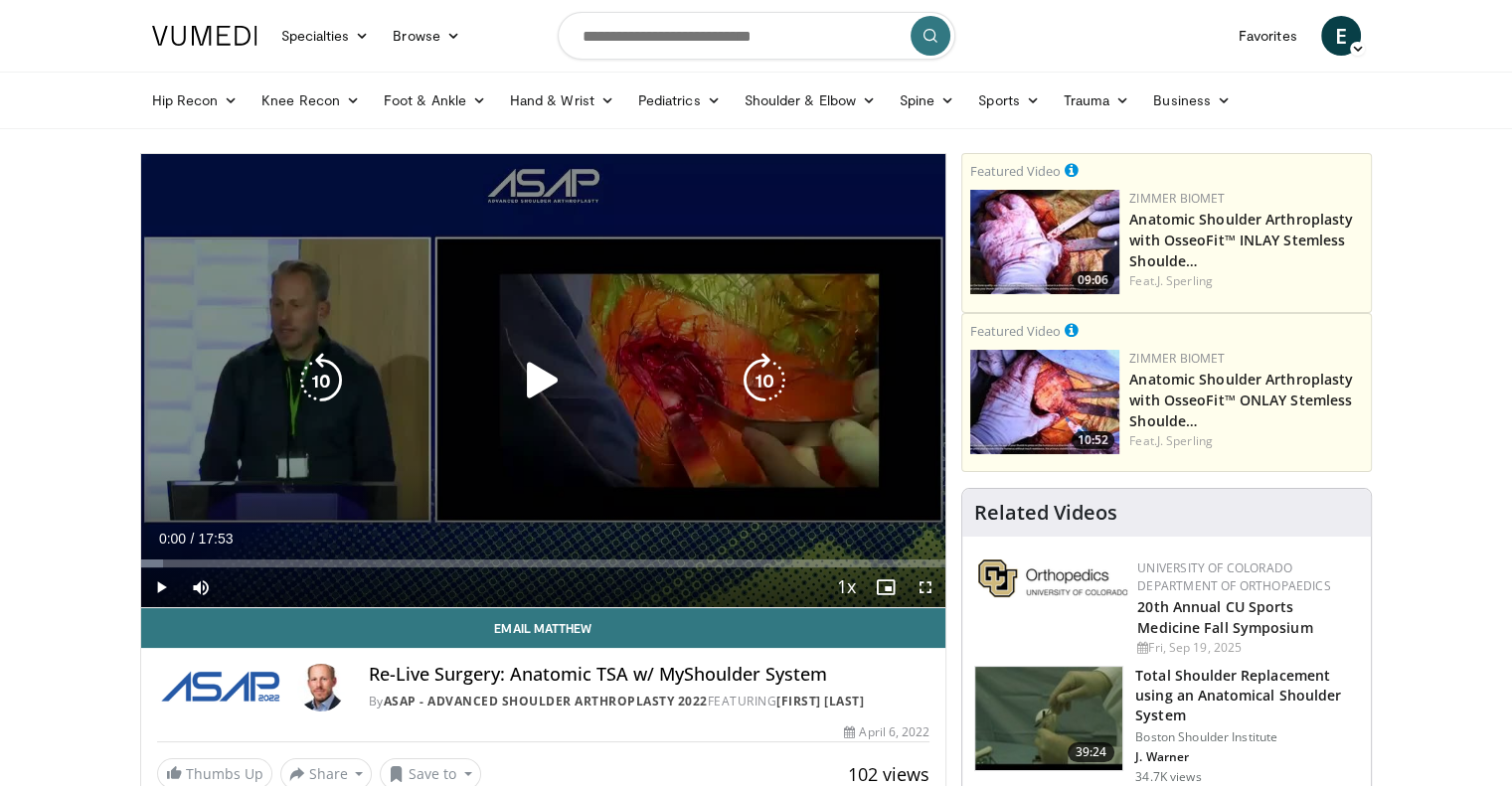click at bounding box center [543, 381] 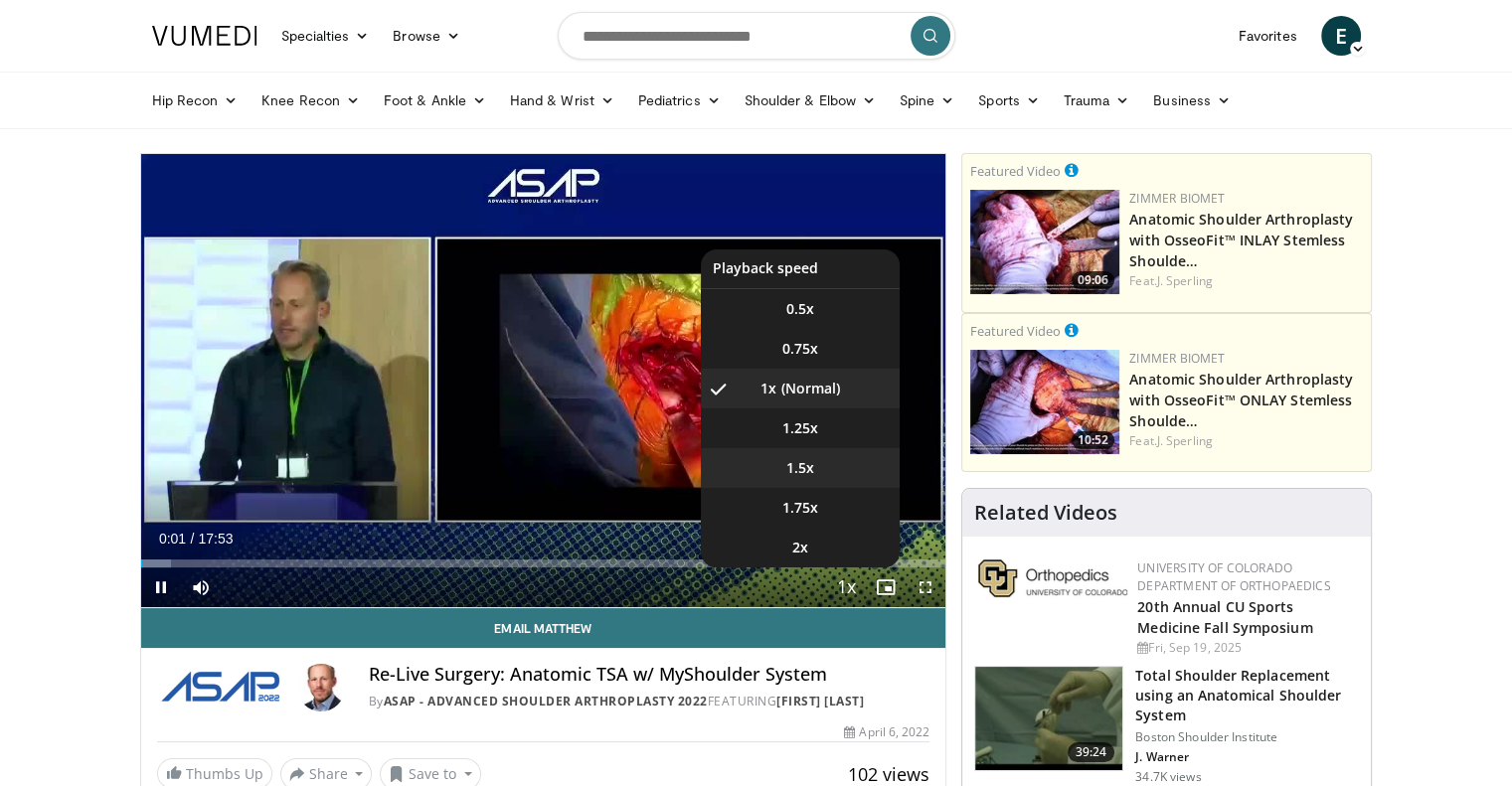 click on "1.5x" at bounding box center [800, 468] 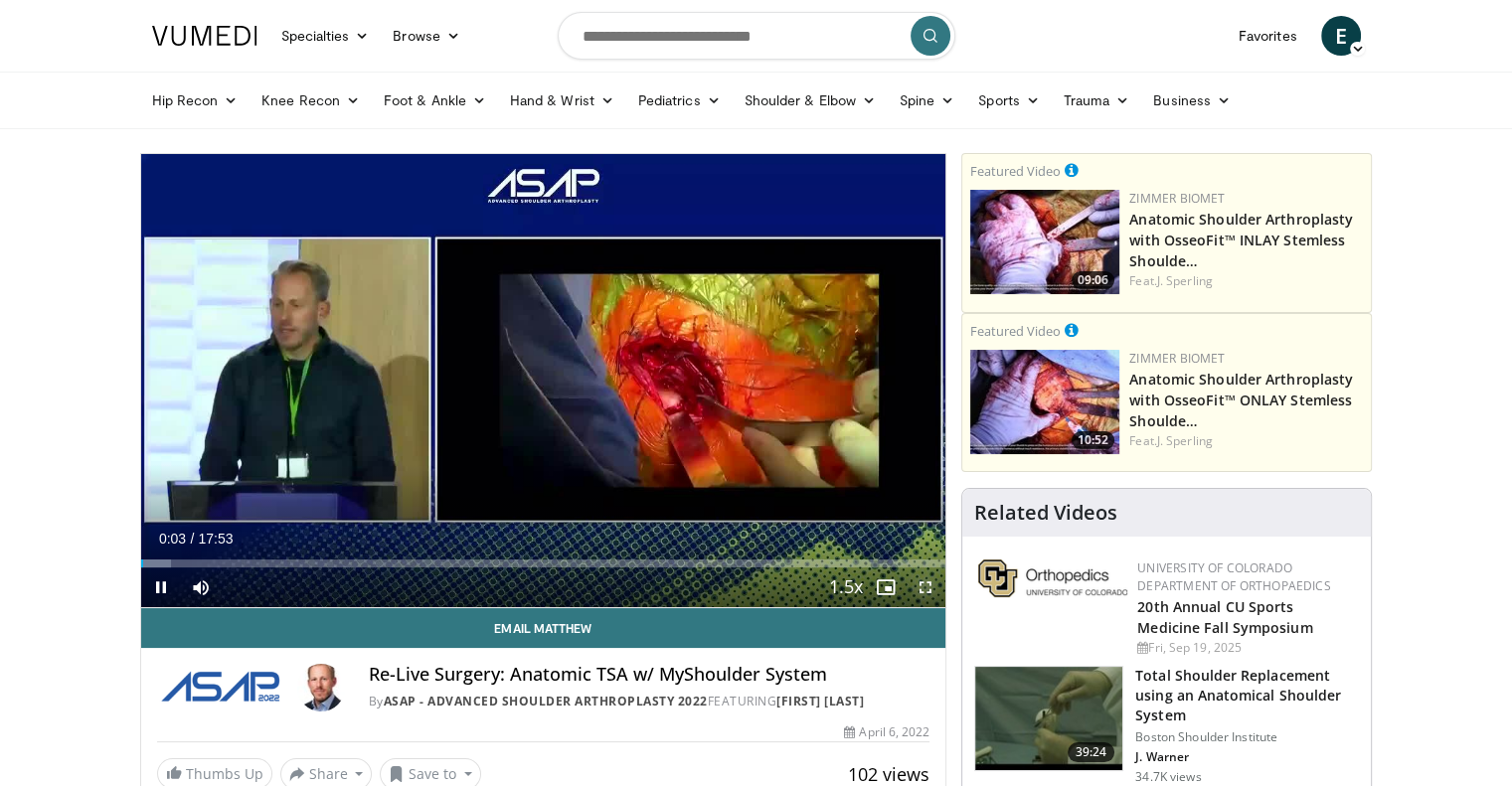 click at bounding box center [925, 587] 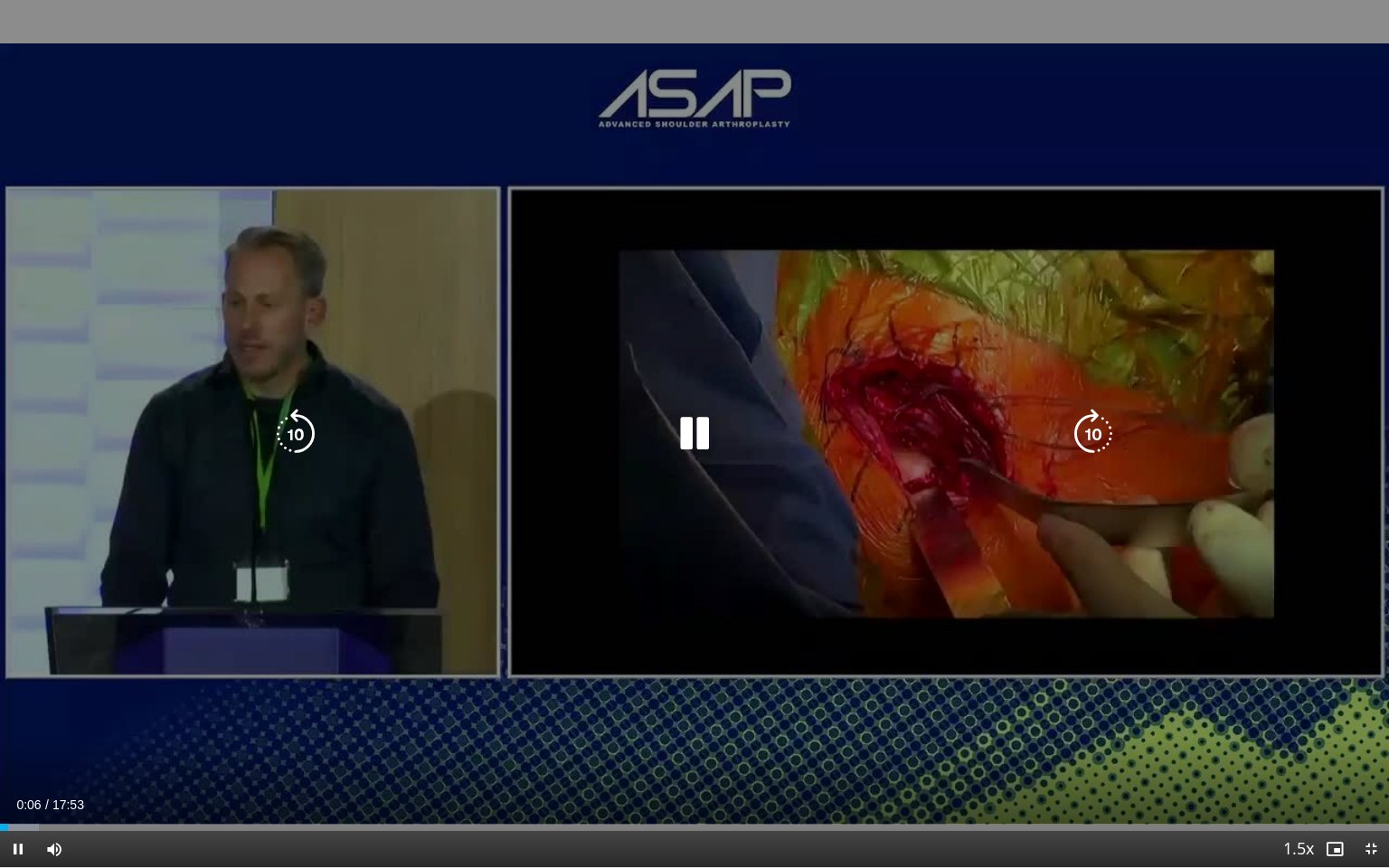 click on "10 seconds
Tap to unmute" at bounding box center [694, 433] 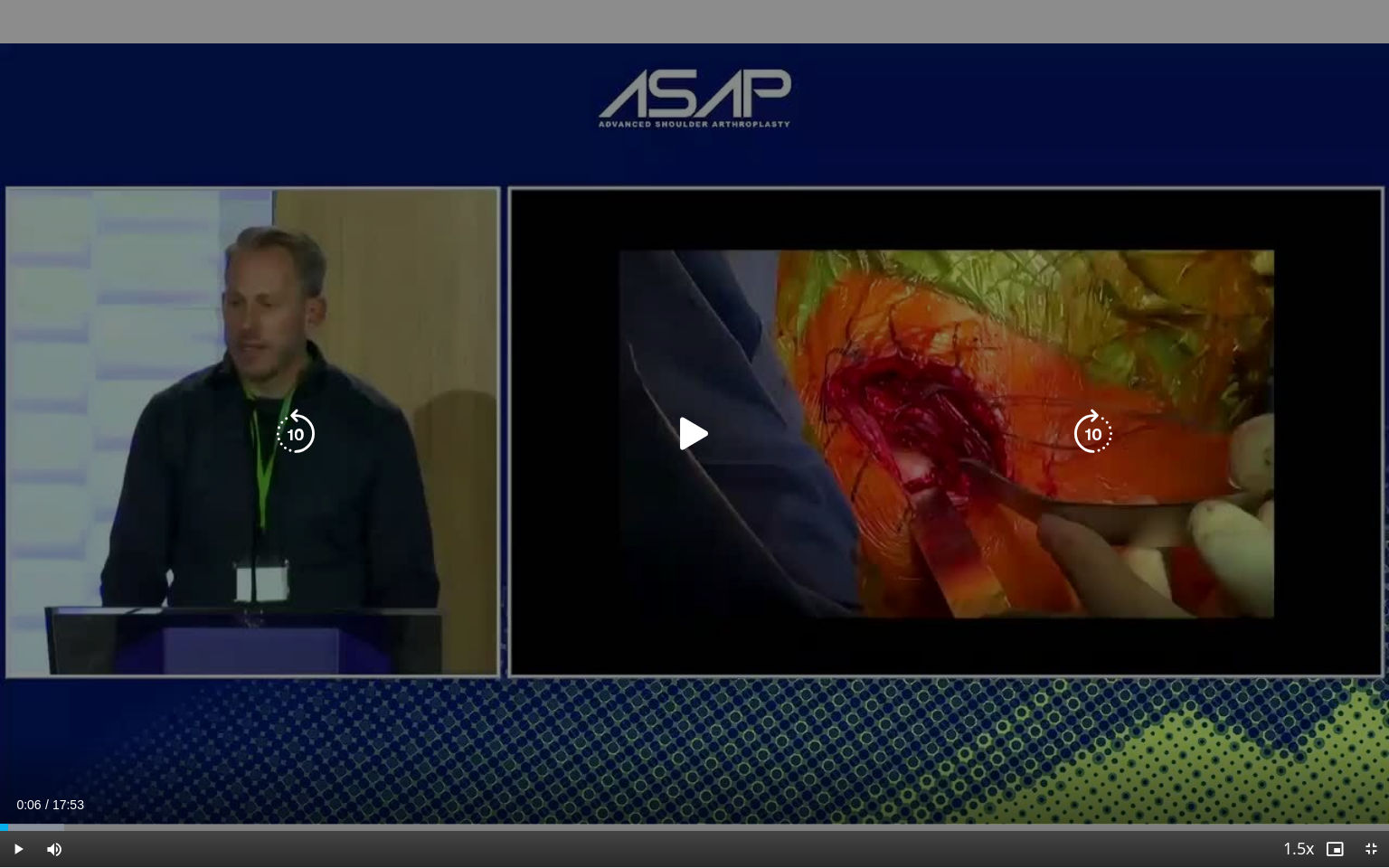 click on "10 seconds
Tap to unmute" at bounding box center (694, 433) 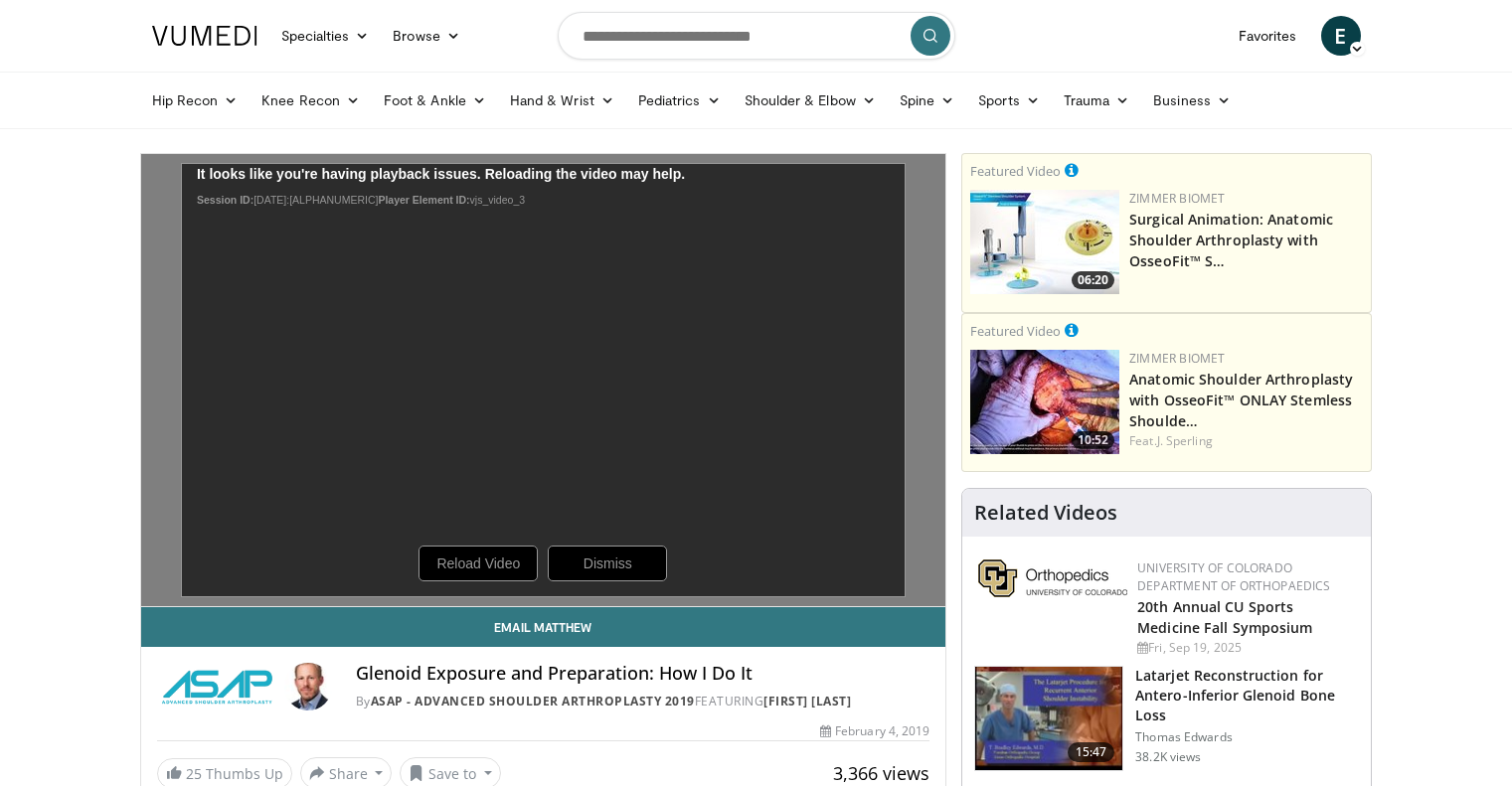 scroll, scrollTop: 0, scrollLeft: 0, axis: both 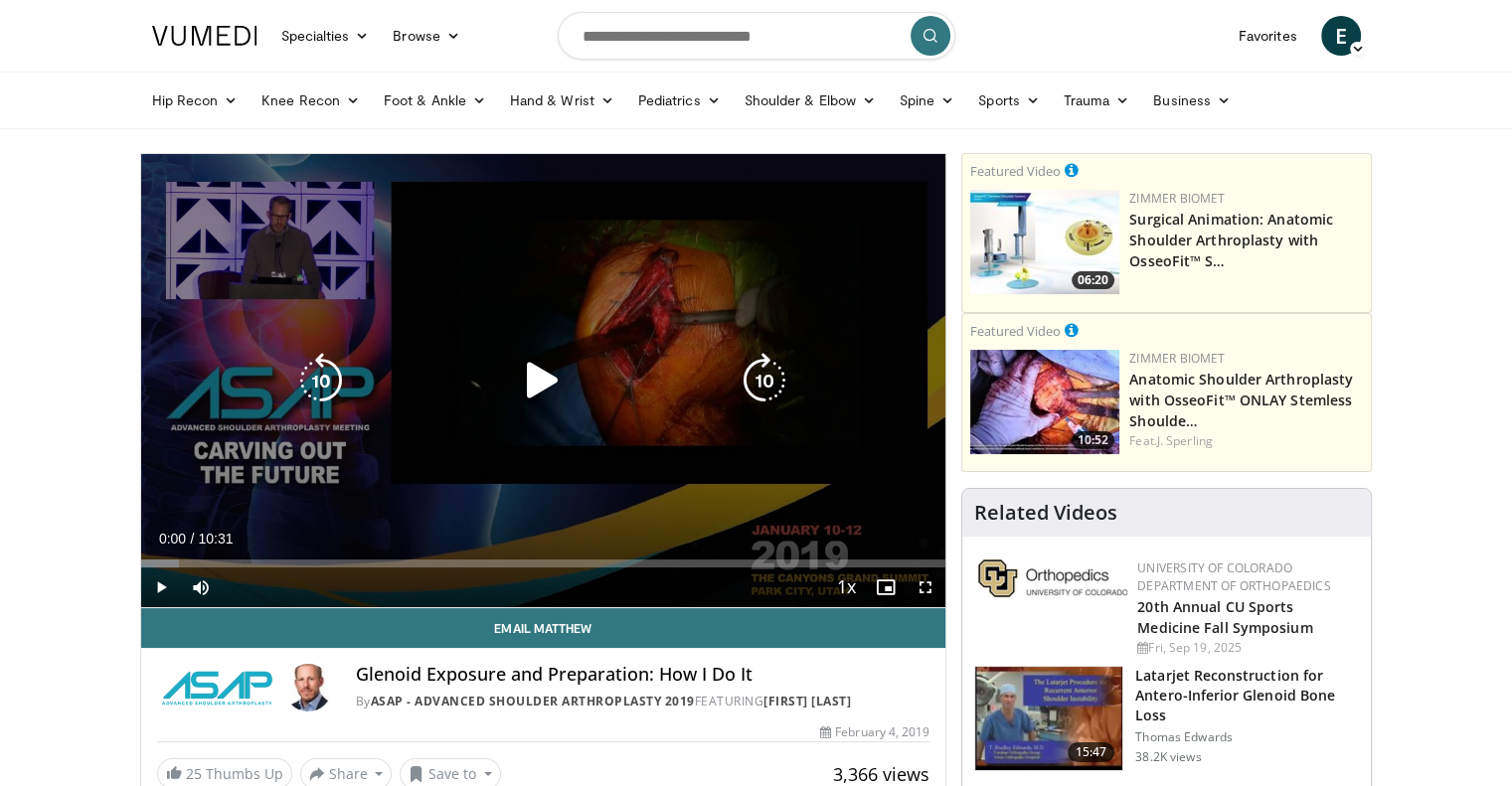 click on "10 seconds
Tap to unmute" at bounding box center (544, 381) 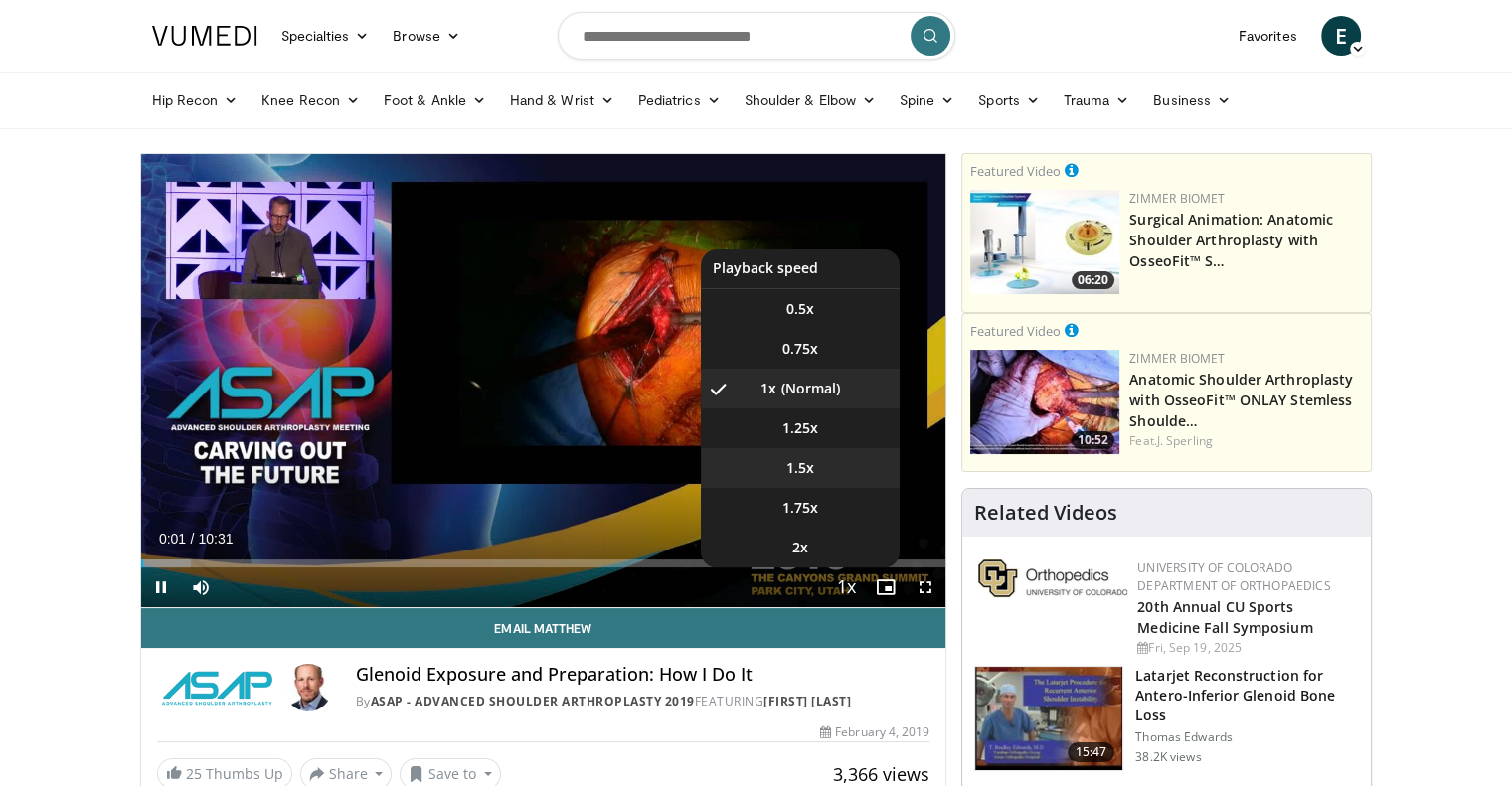 click on "1.5x" at bounding box center (800, 468) 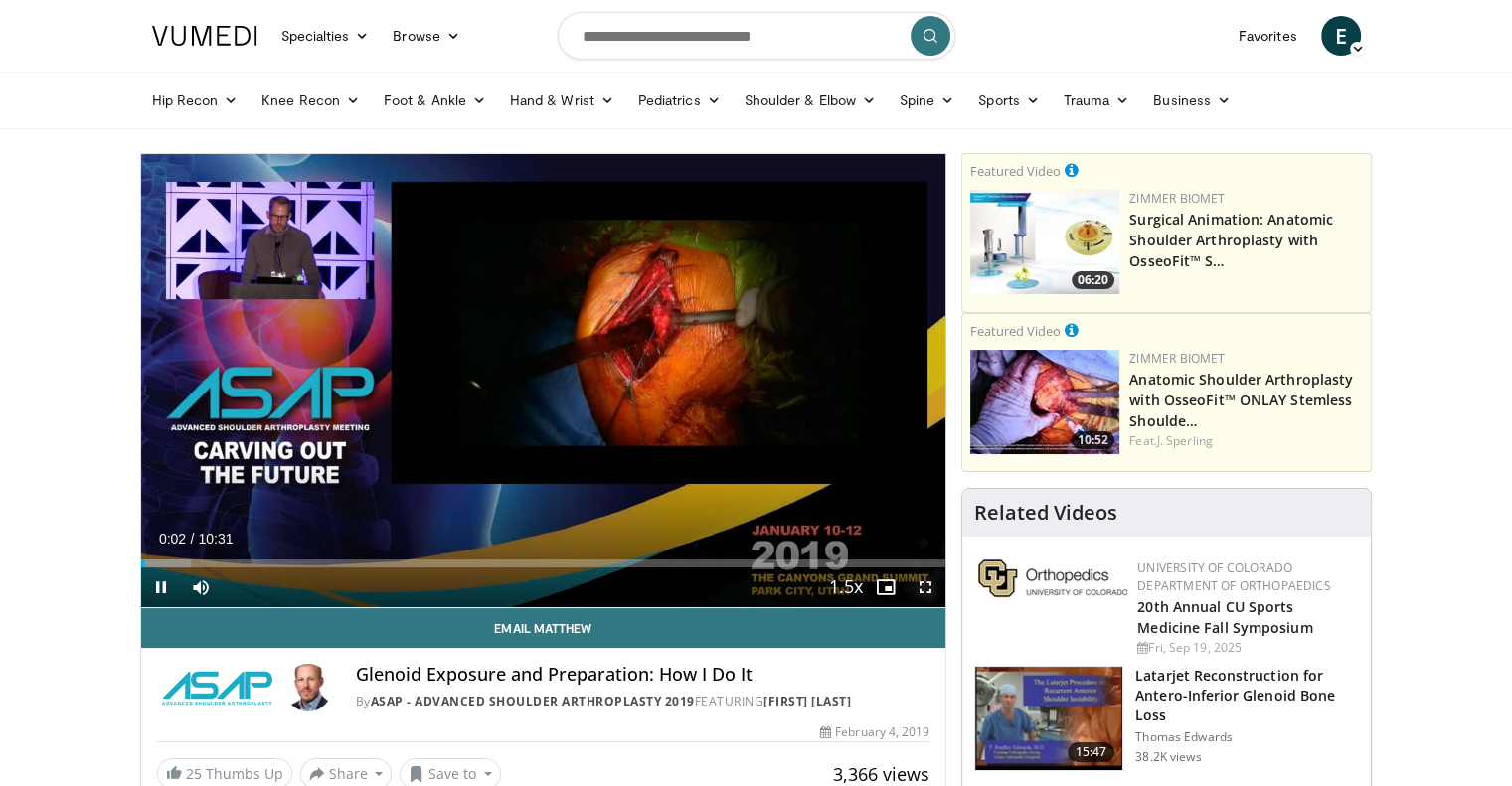 click at bounding box center (925, 587) 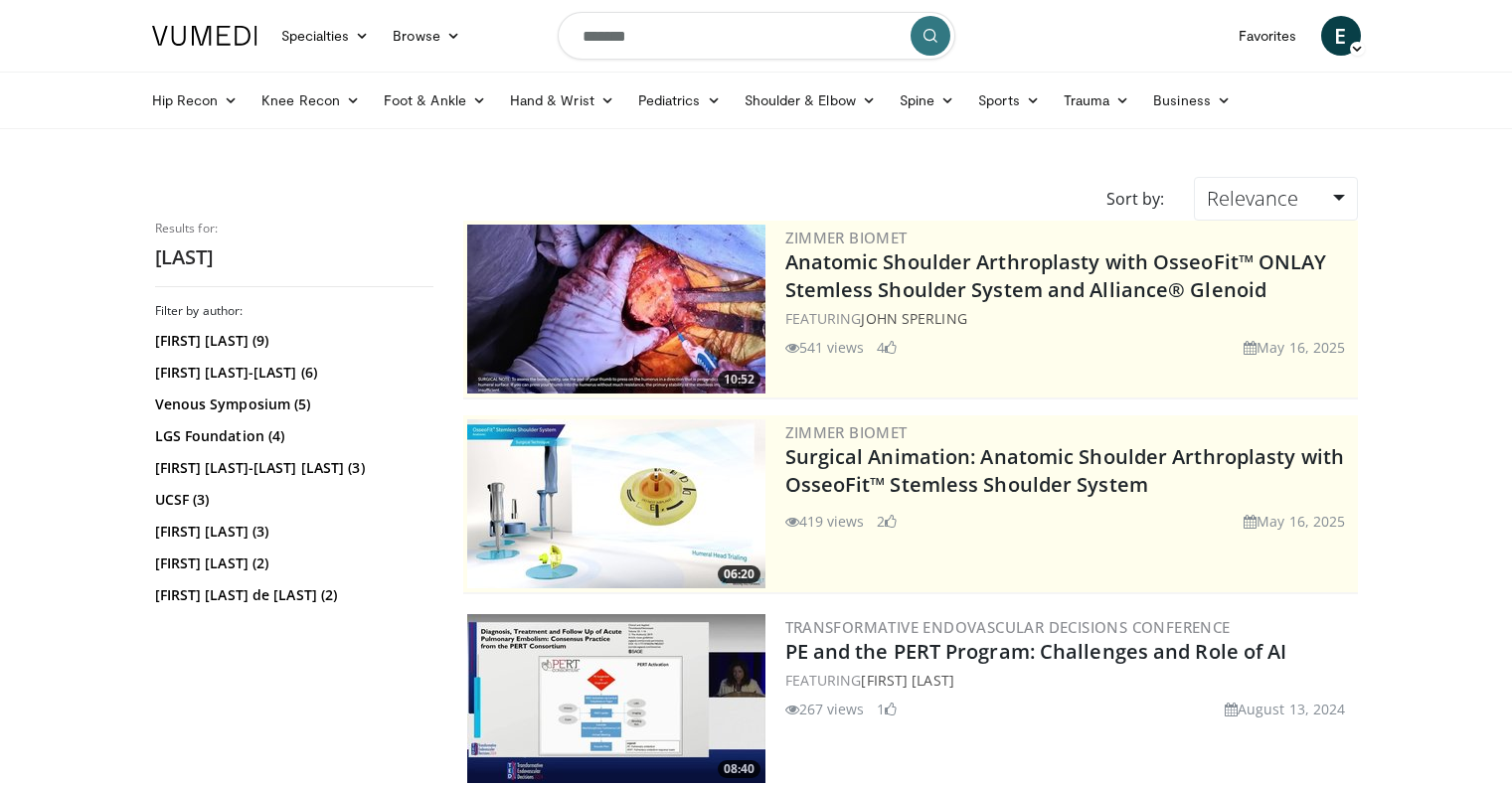 scroll, scrollTop: 0, scrollLeft: 0, axis: both 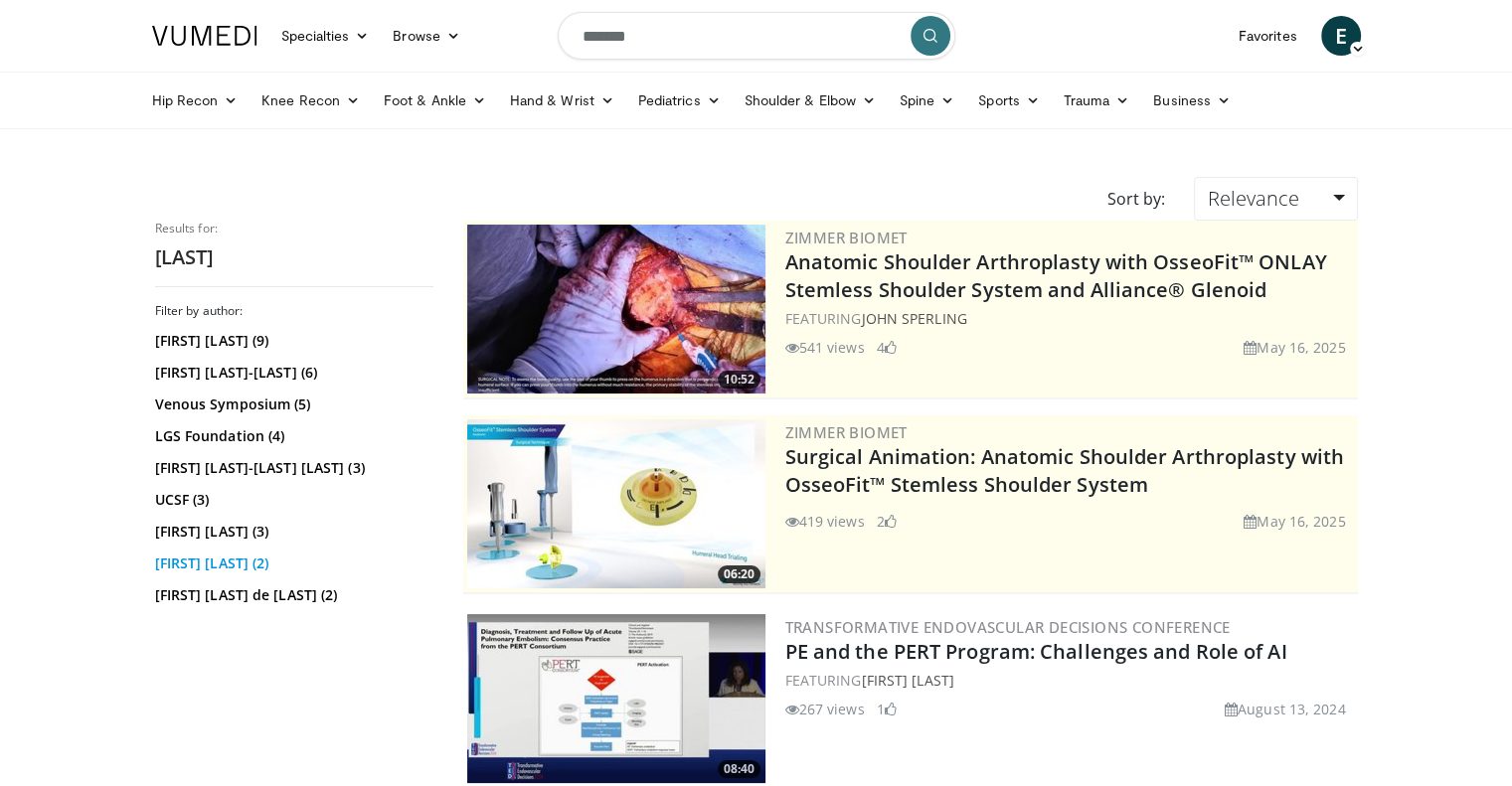 click on "[FIRST] [LAST] (2)" at bounding box center (291, 563) 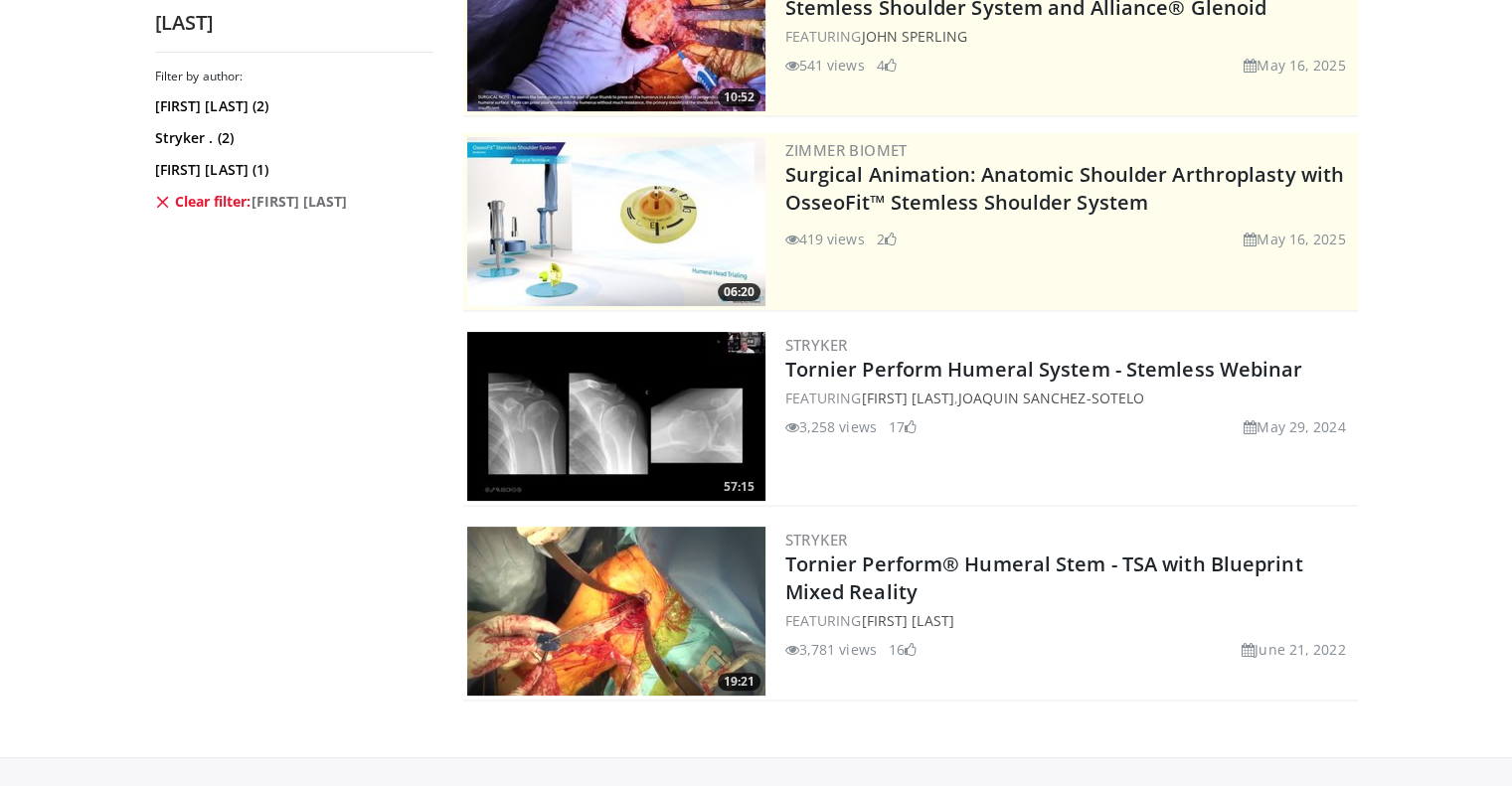 scroll, scrollTop: 282, scrollLeft: 0, axis: vertical 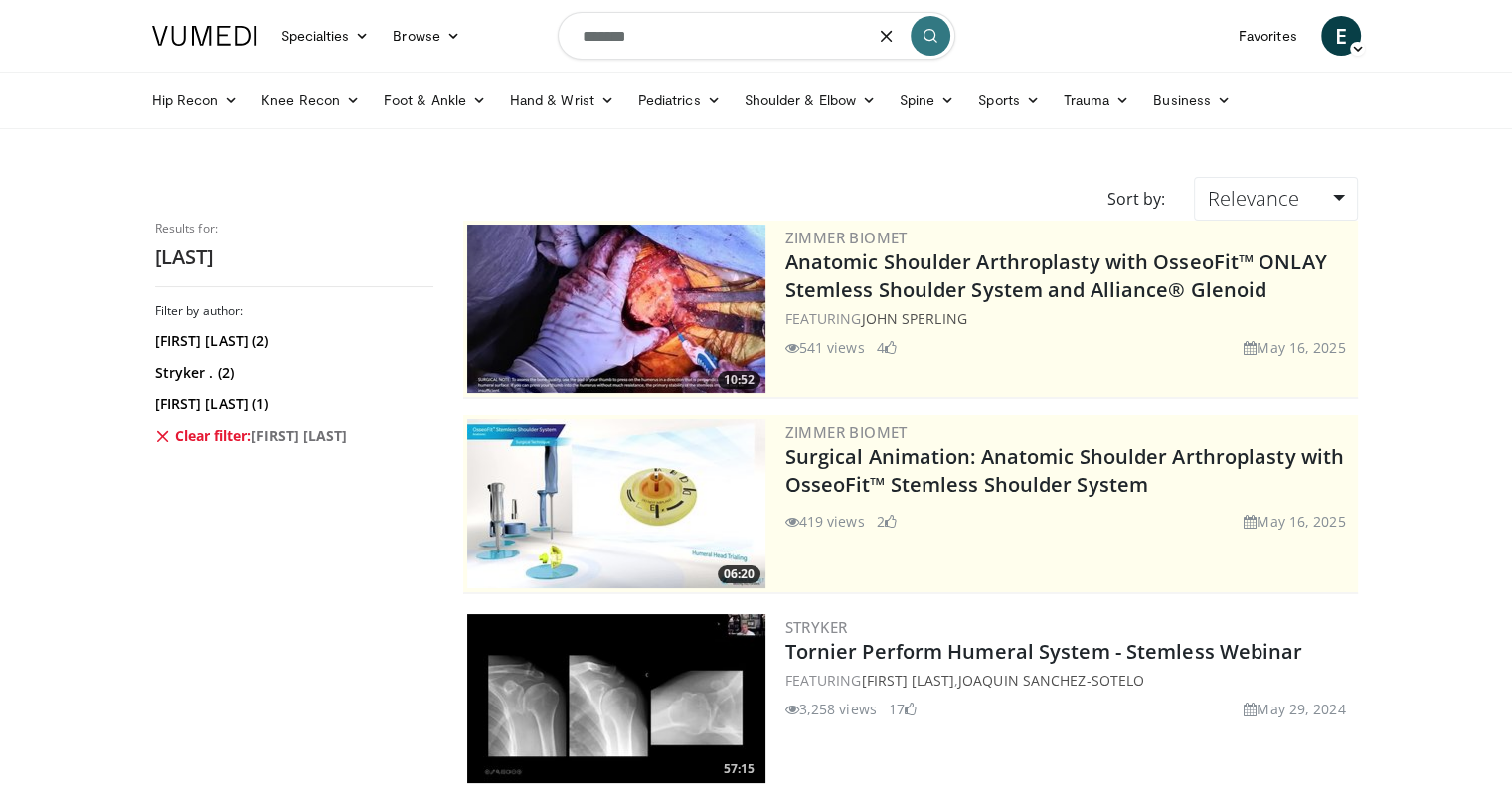 drag, startPoint x: 638, startPoint y: 33, endPoint x: 516, endPoint y: 31, distance: 122.01639 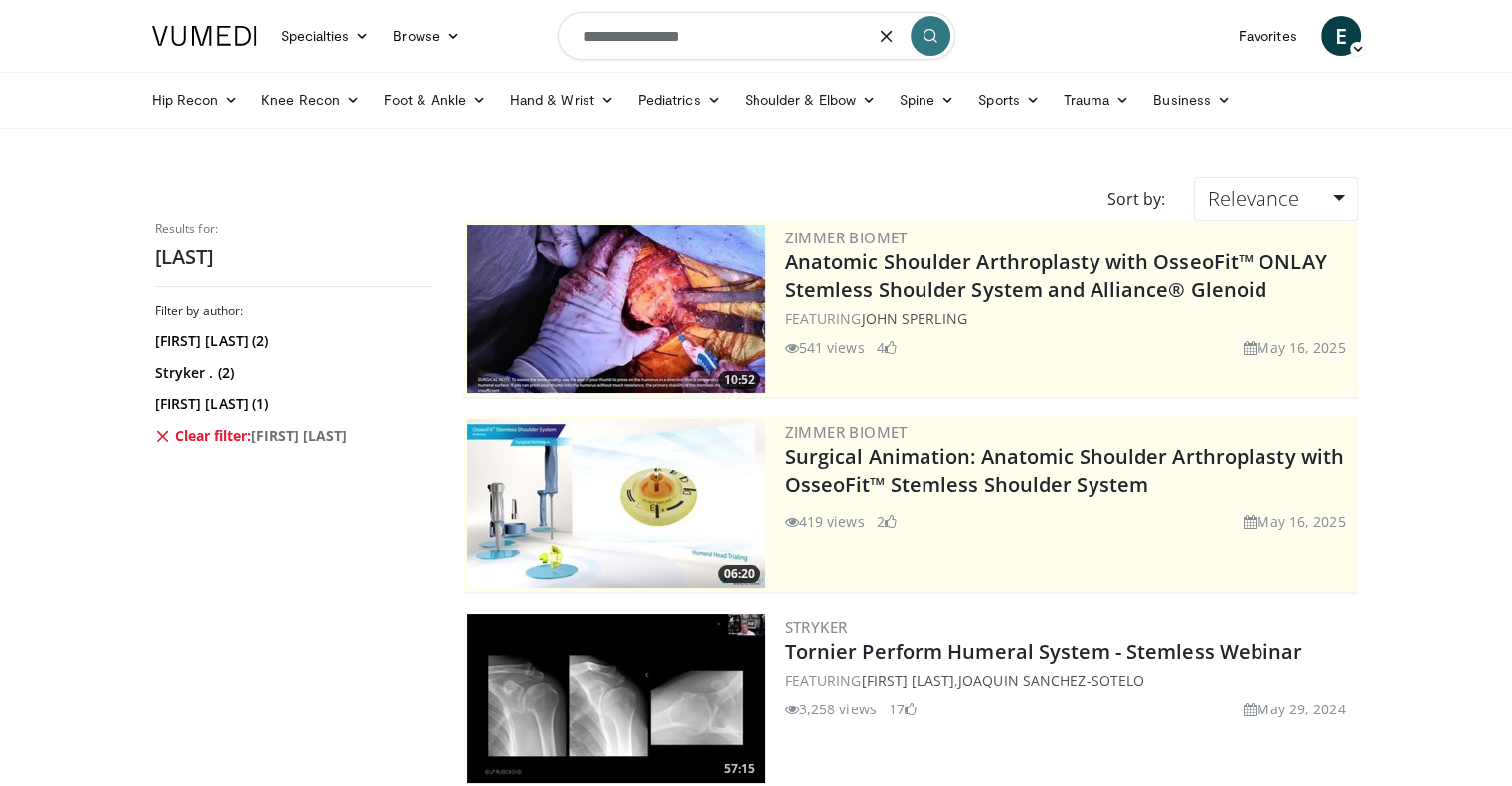 type on "**********" 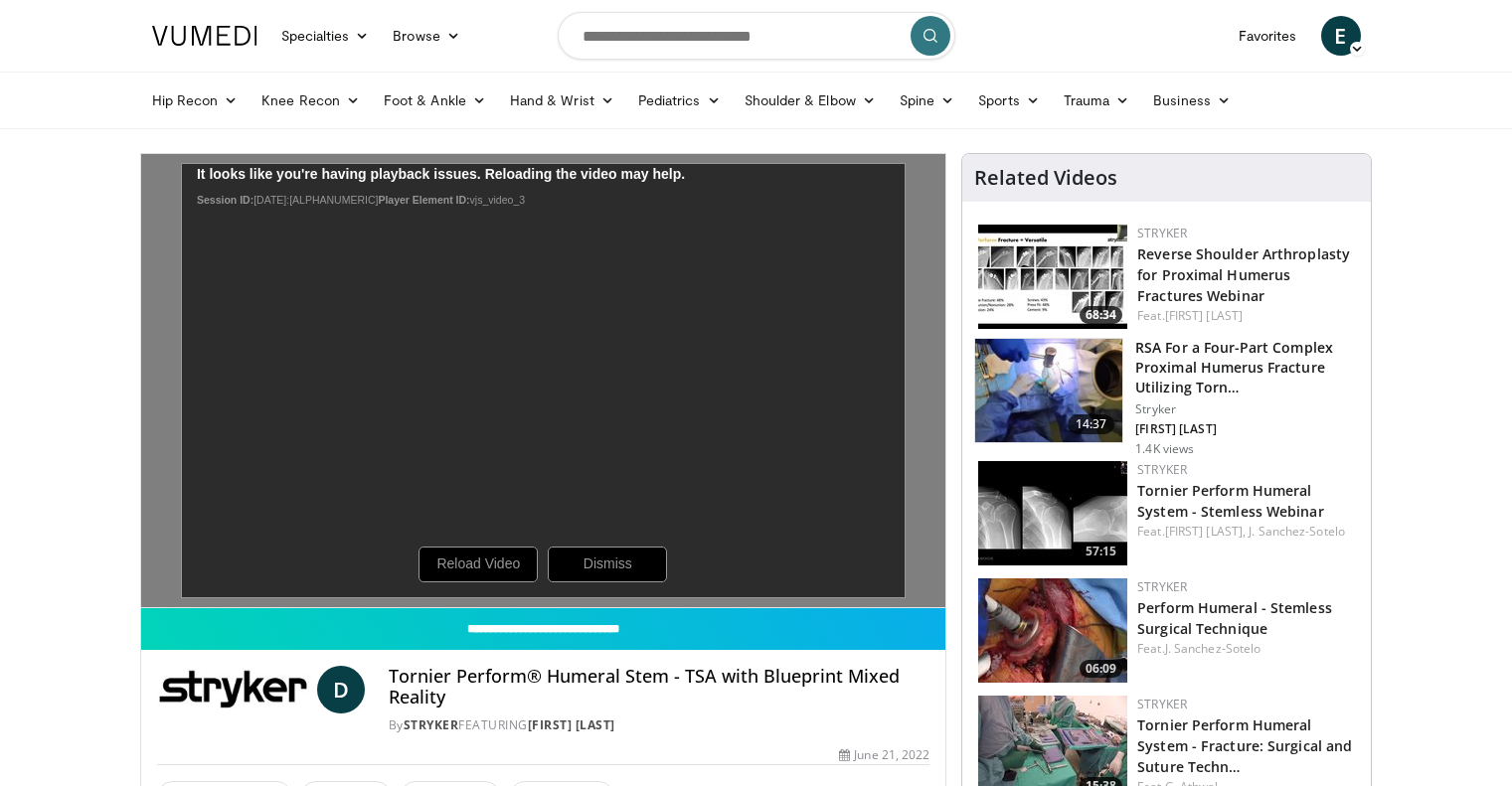 scroll, scrollTop: 0, scrollLeft: 0, axis: both 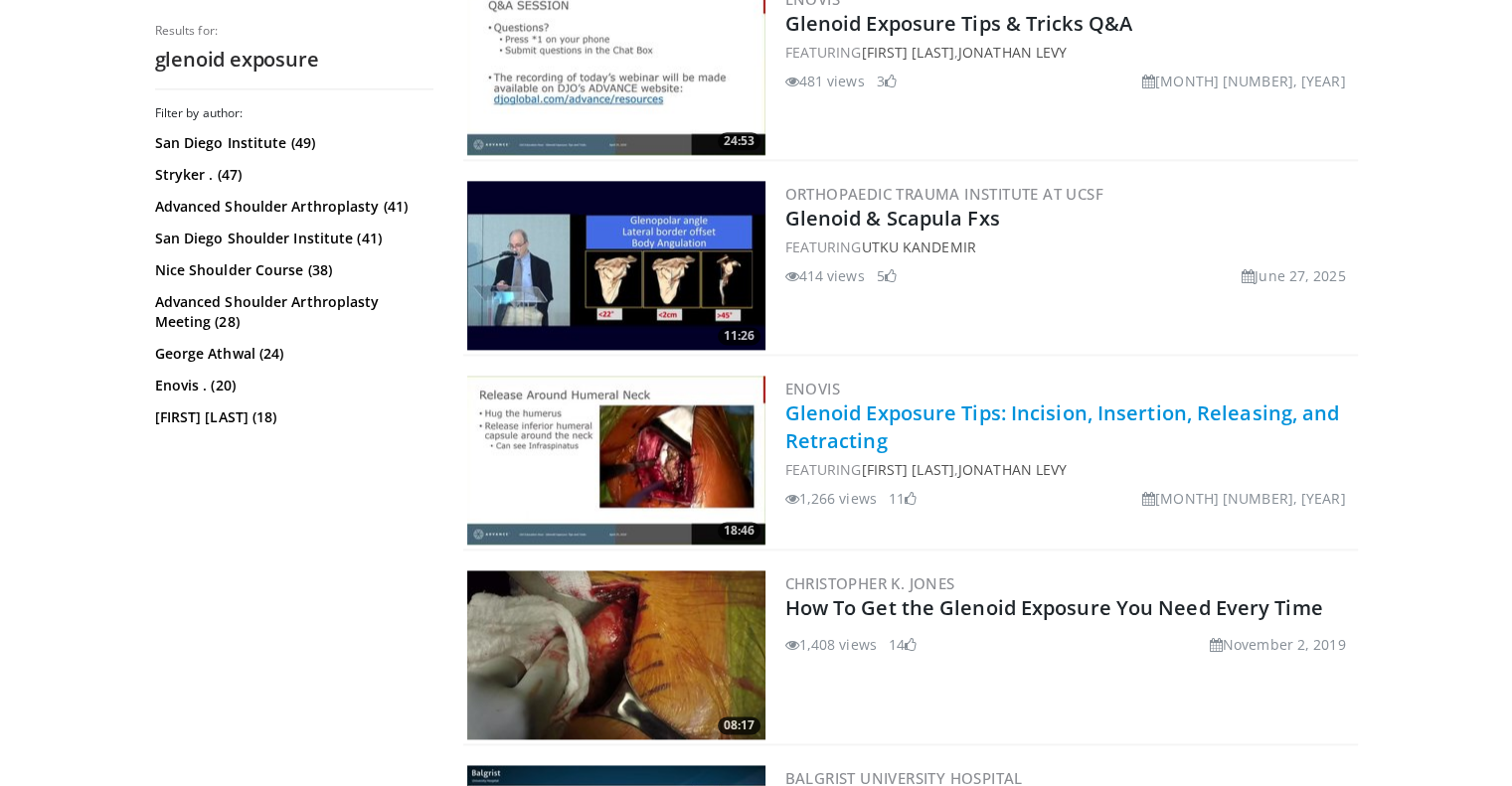 click on "Glenoid Exposure Tips: Incision, Insertion, Releasing, and Retracting" at bounding box center (1063, 426) 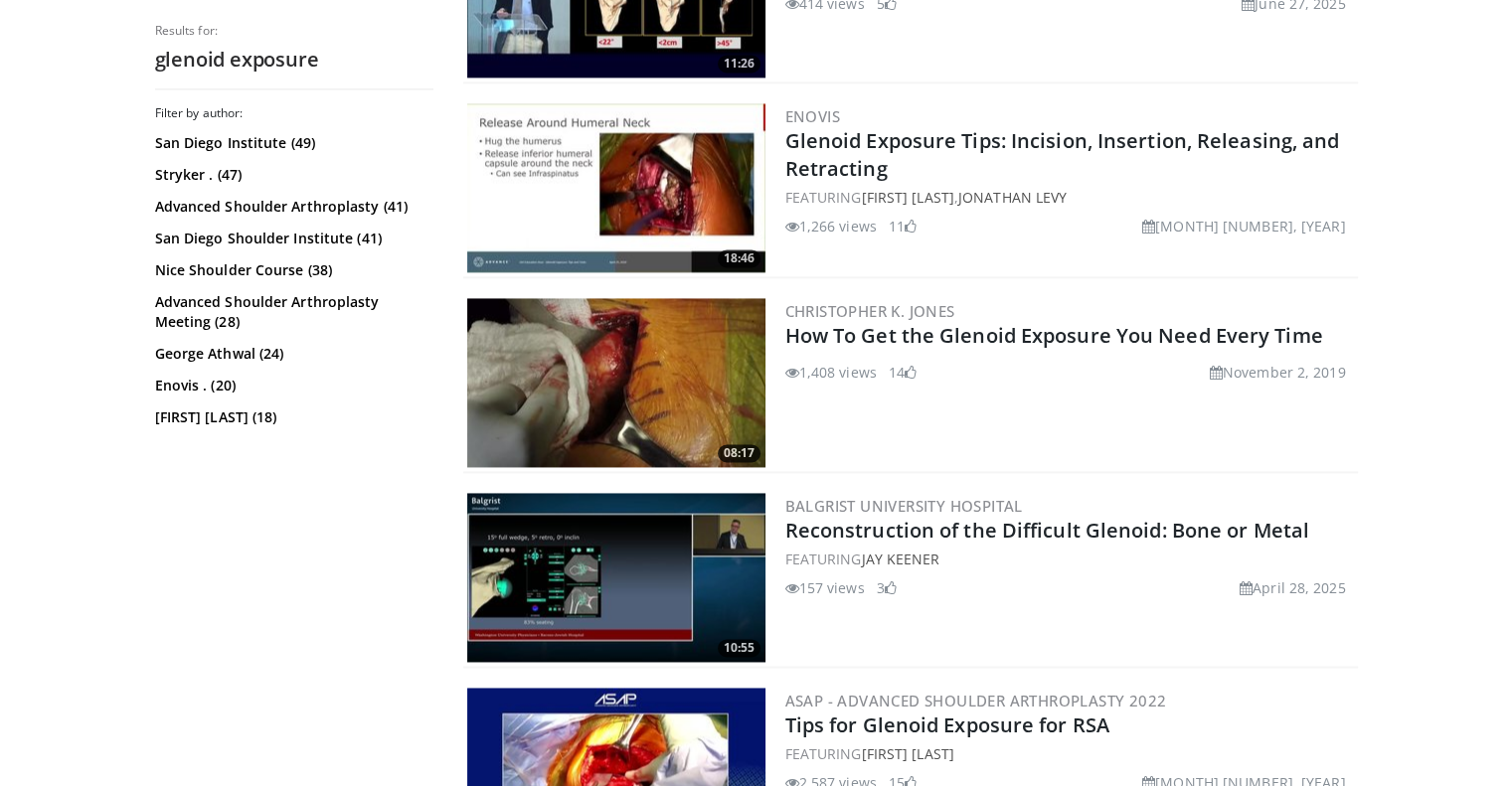 scroll, scrollTop: 2849, scrollLeft: 0, axis: vertical 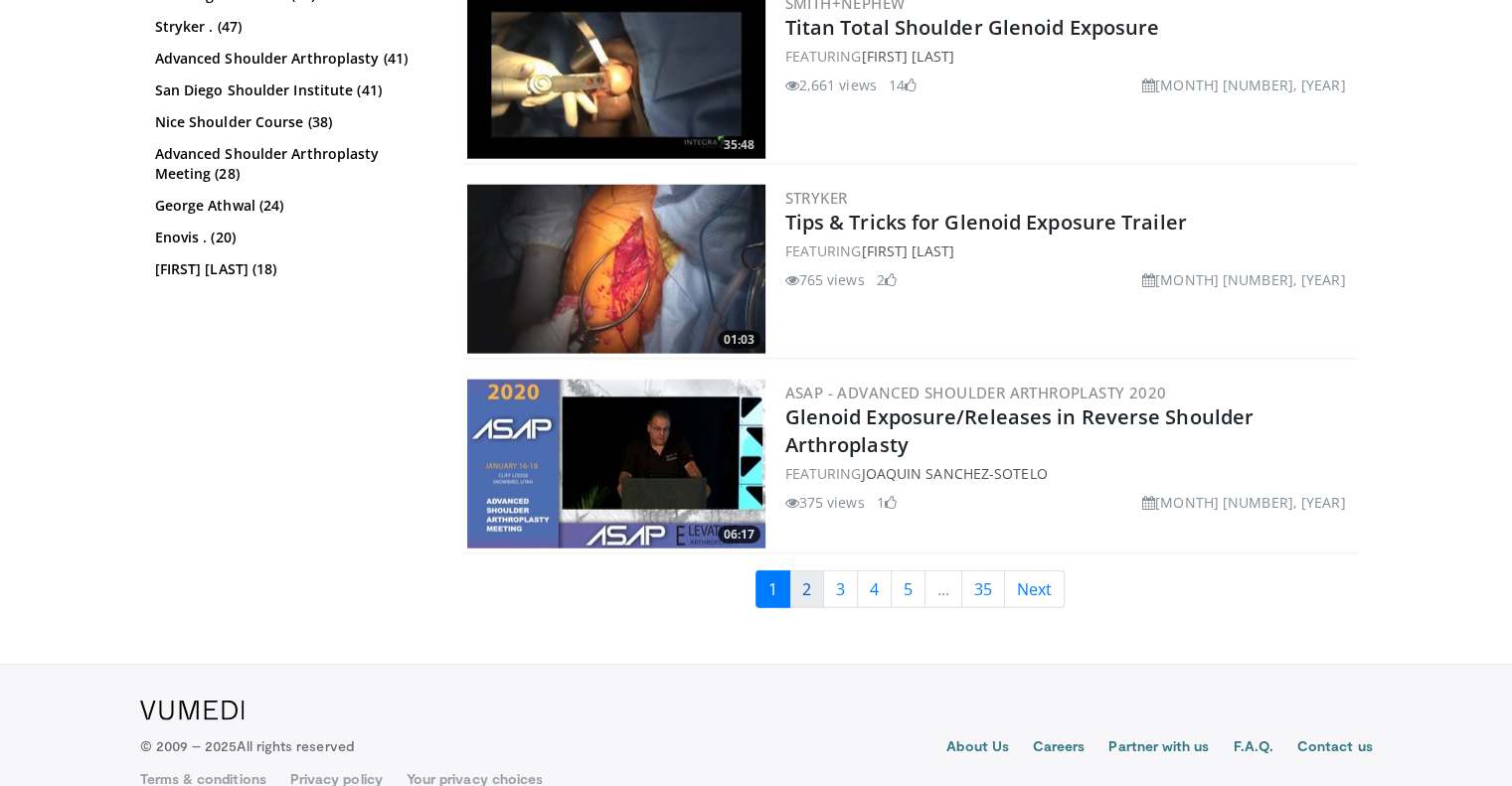 click on "2" at bounding box center [806, 589] 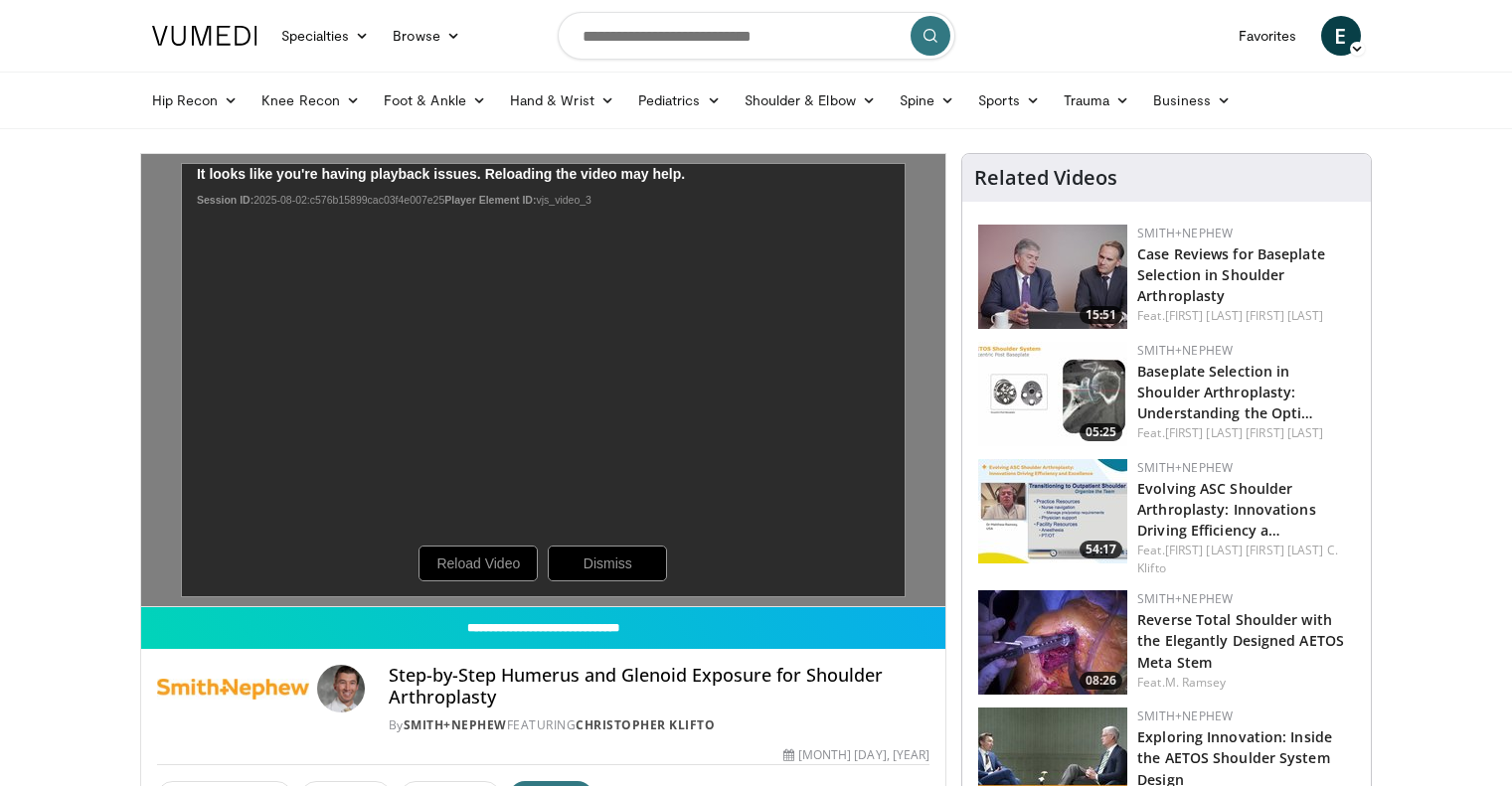 scroll, scrollTop: 0, scrollLeft: 0, axis: both 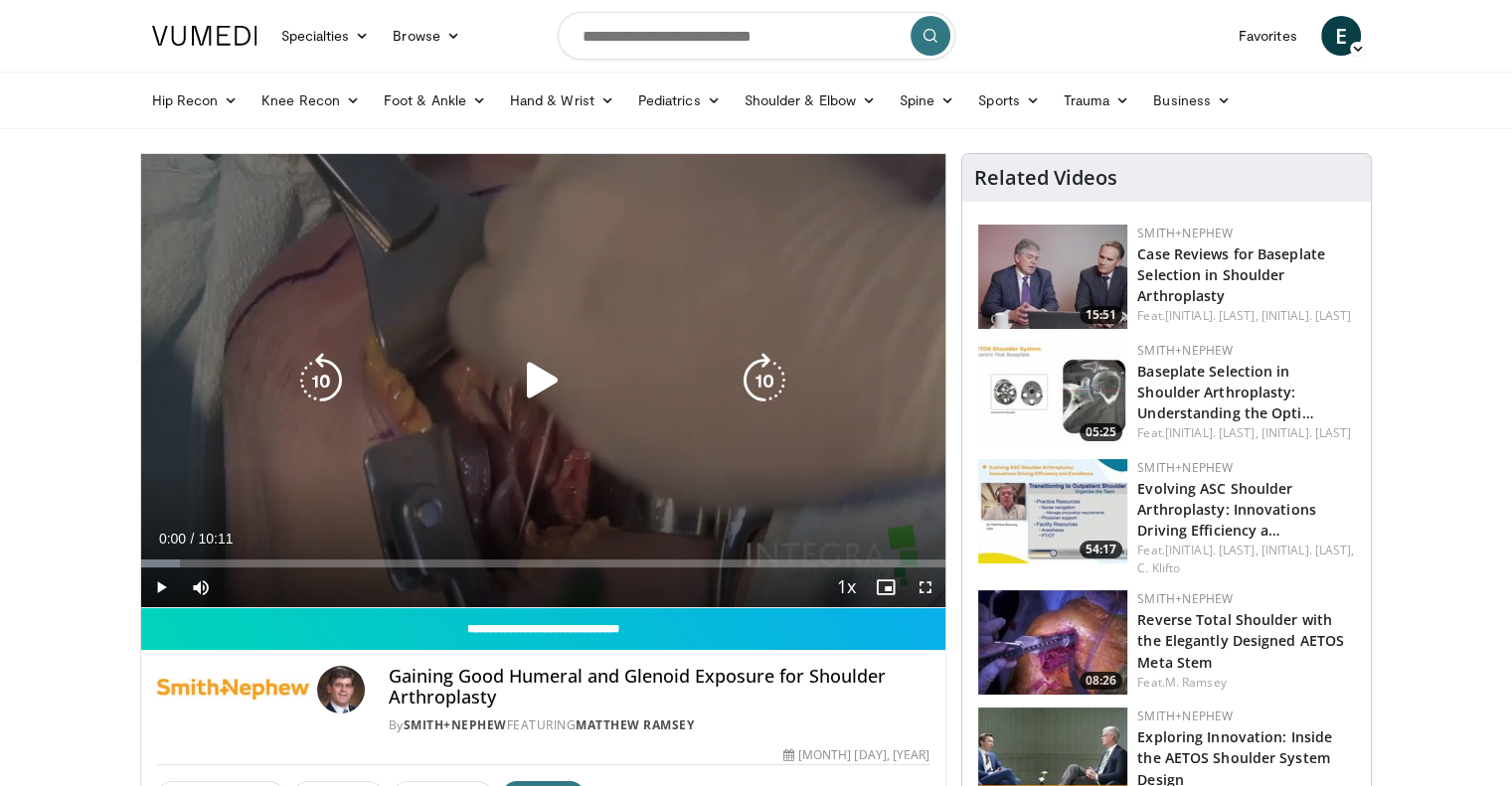 click on "10 seconds
Tap to unmute" at bounding box center (544, 381) 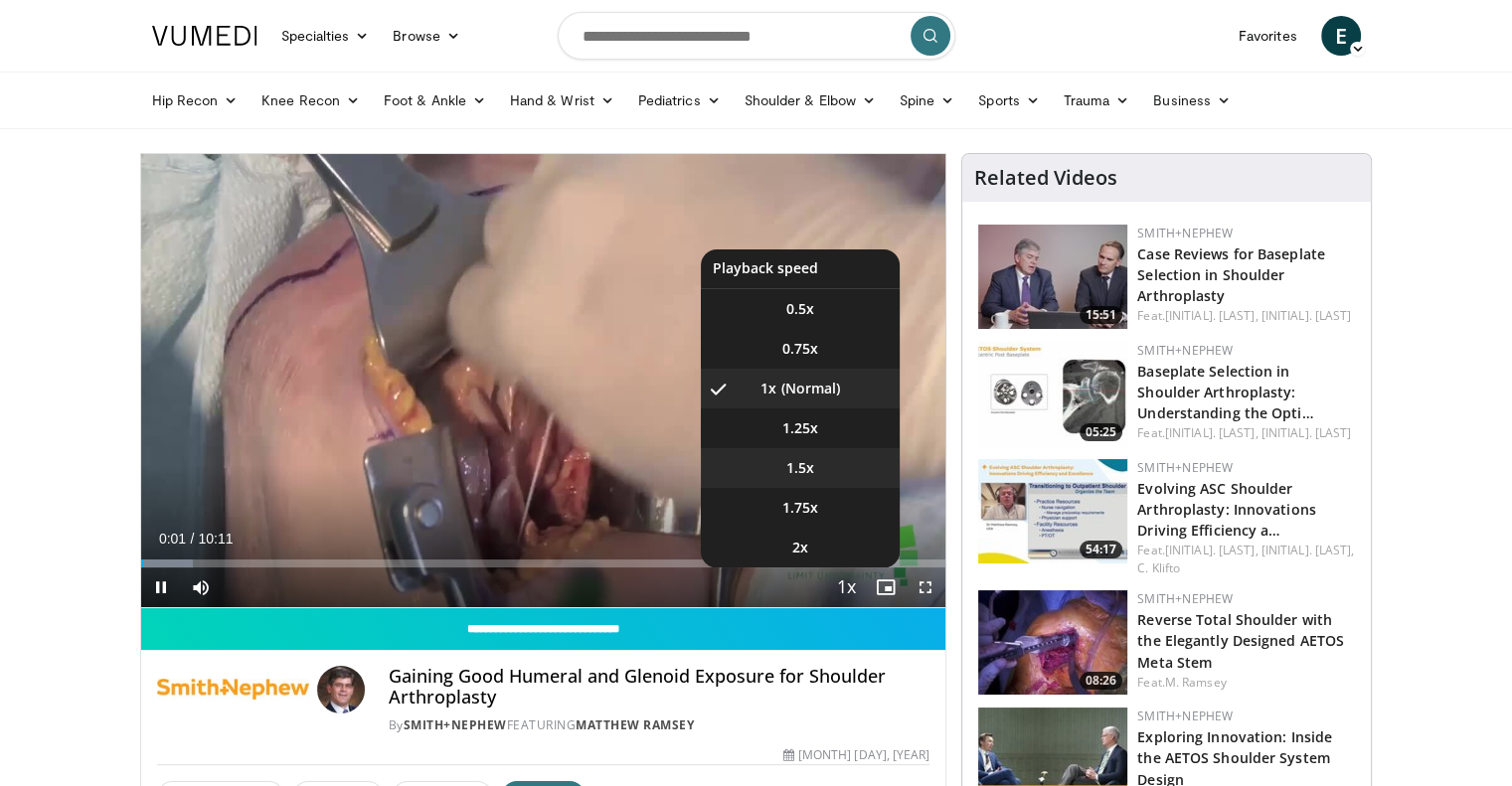 click on "1.5x" at bounding box center [800, 468] 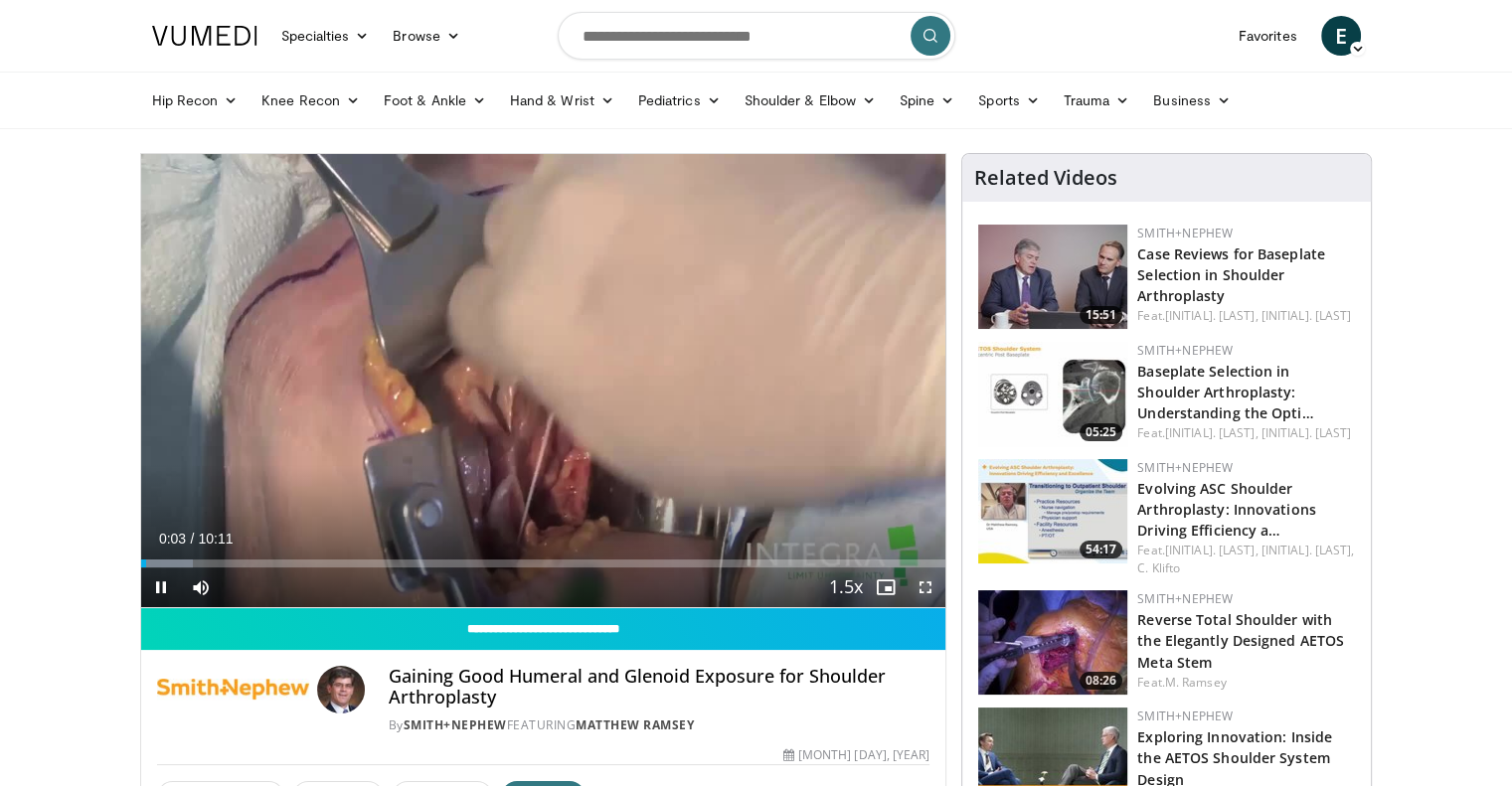 click at bounding box center [925, 587] 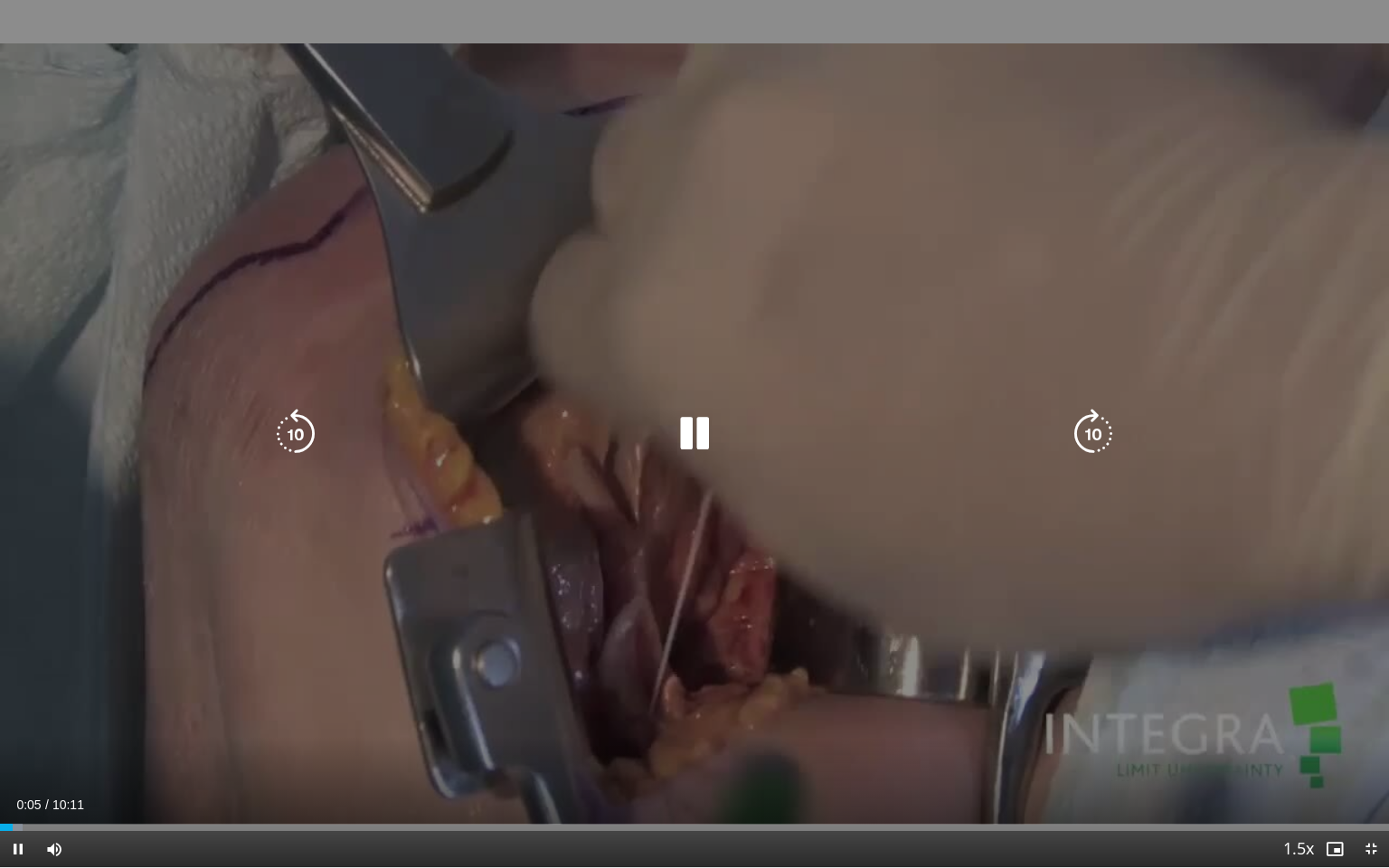 click on "10 seconds
Tap to unmute" at bounding box center [694, 433] 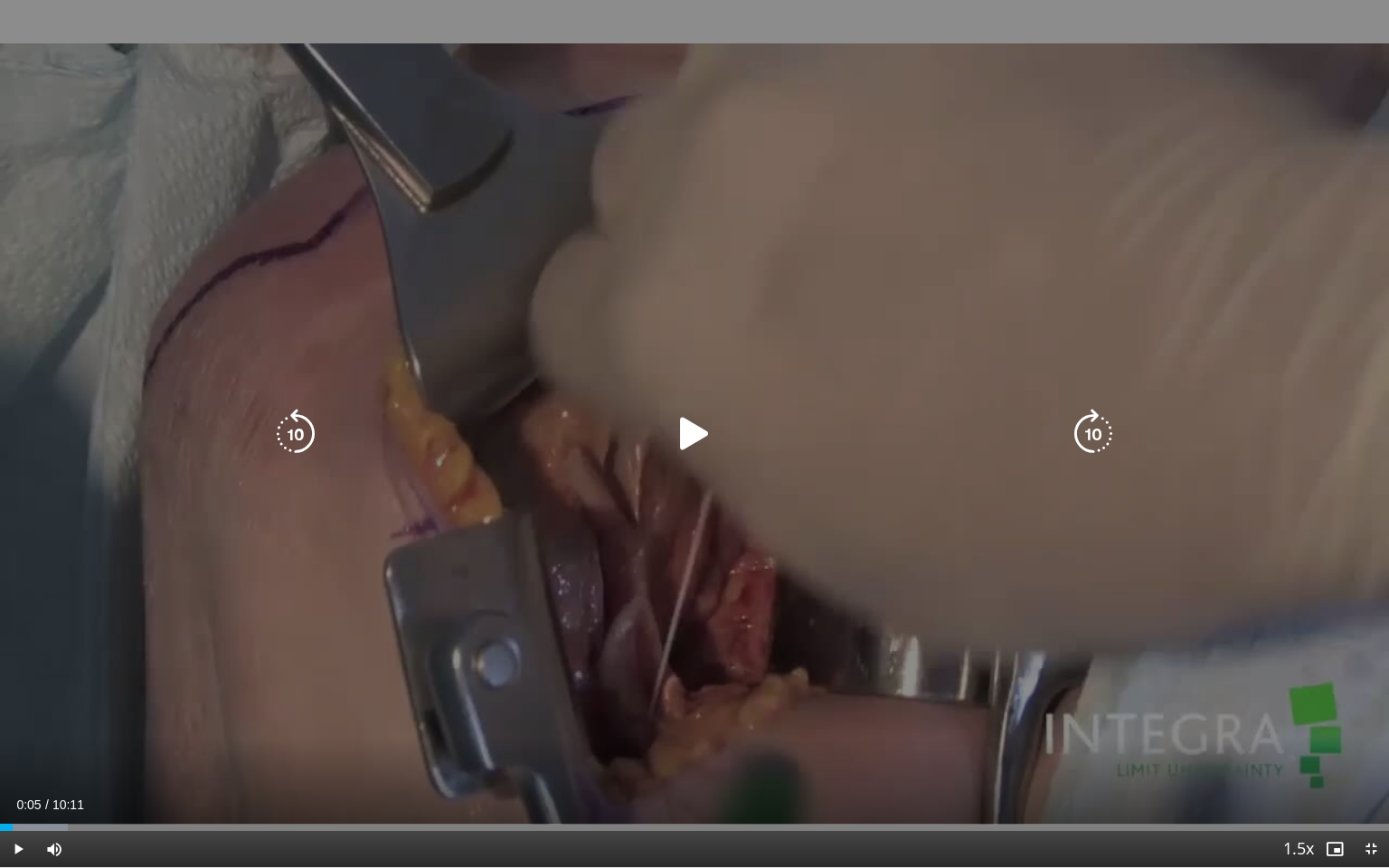 click on "10 seconds
Tap to unmute" at bounding box center [694, 433] 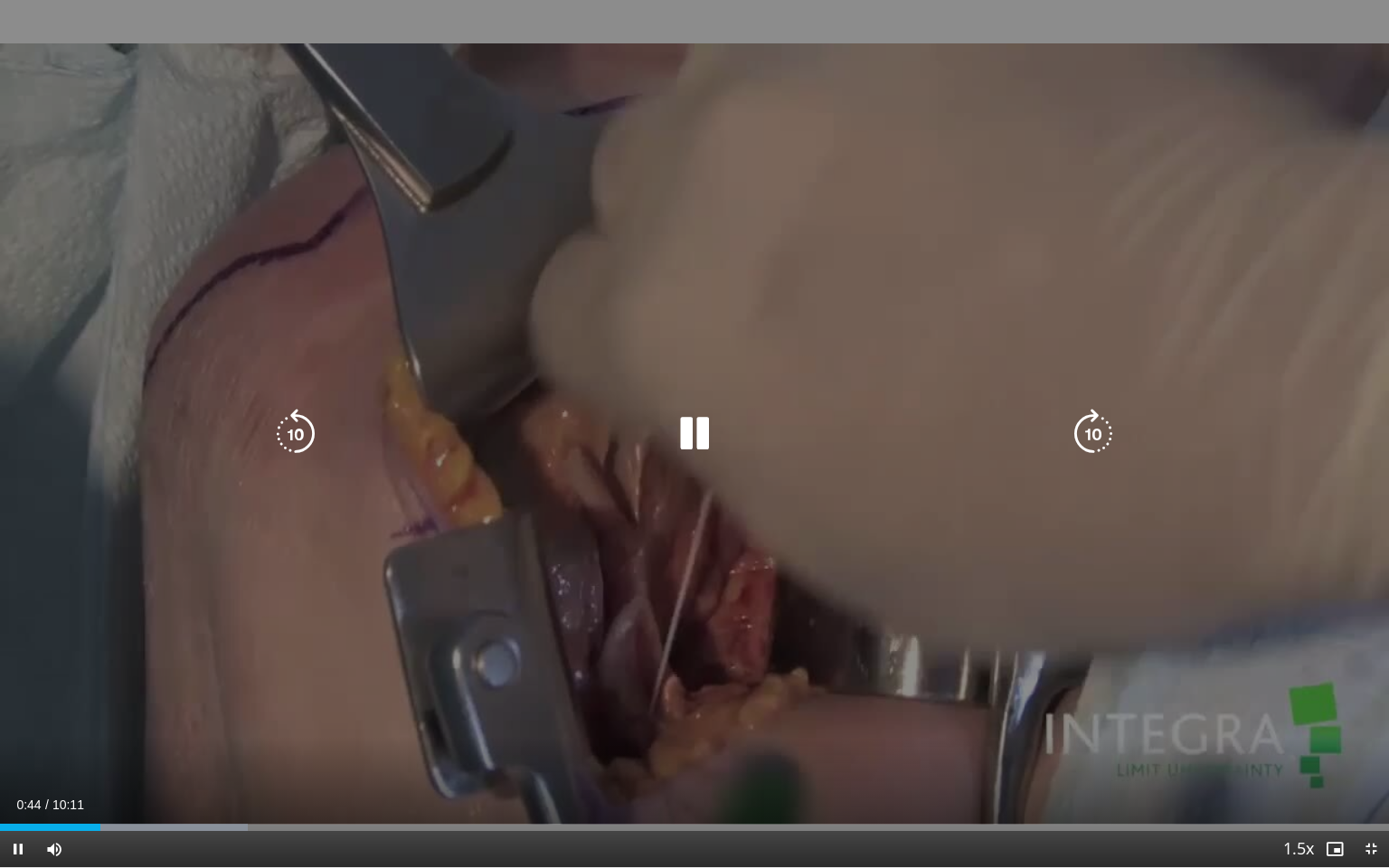 click on "30 seconds
Tap to unmute" at bounding box center (694, 433) 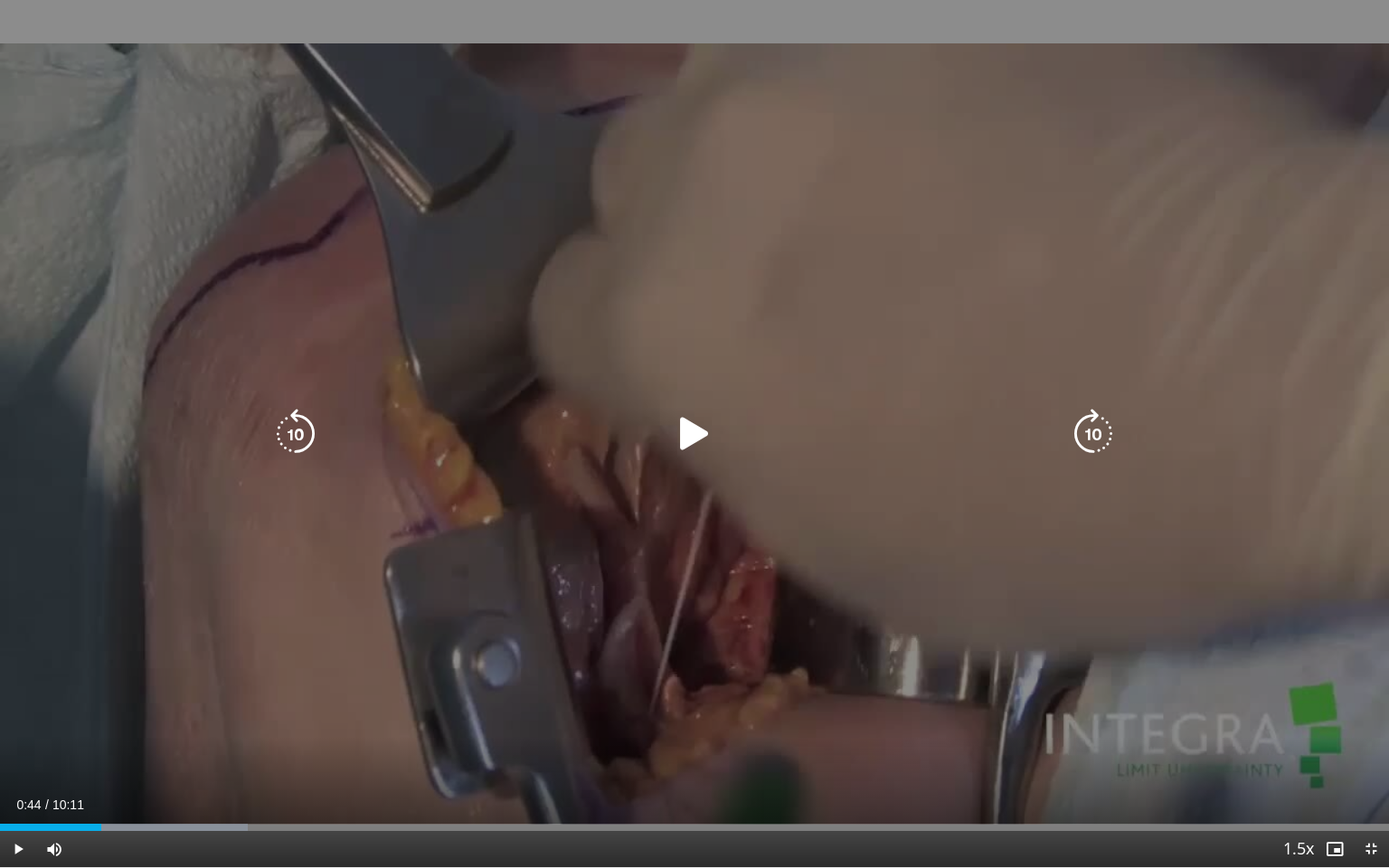click at bounding box center [694, 434] 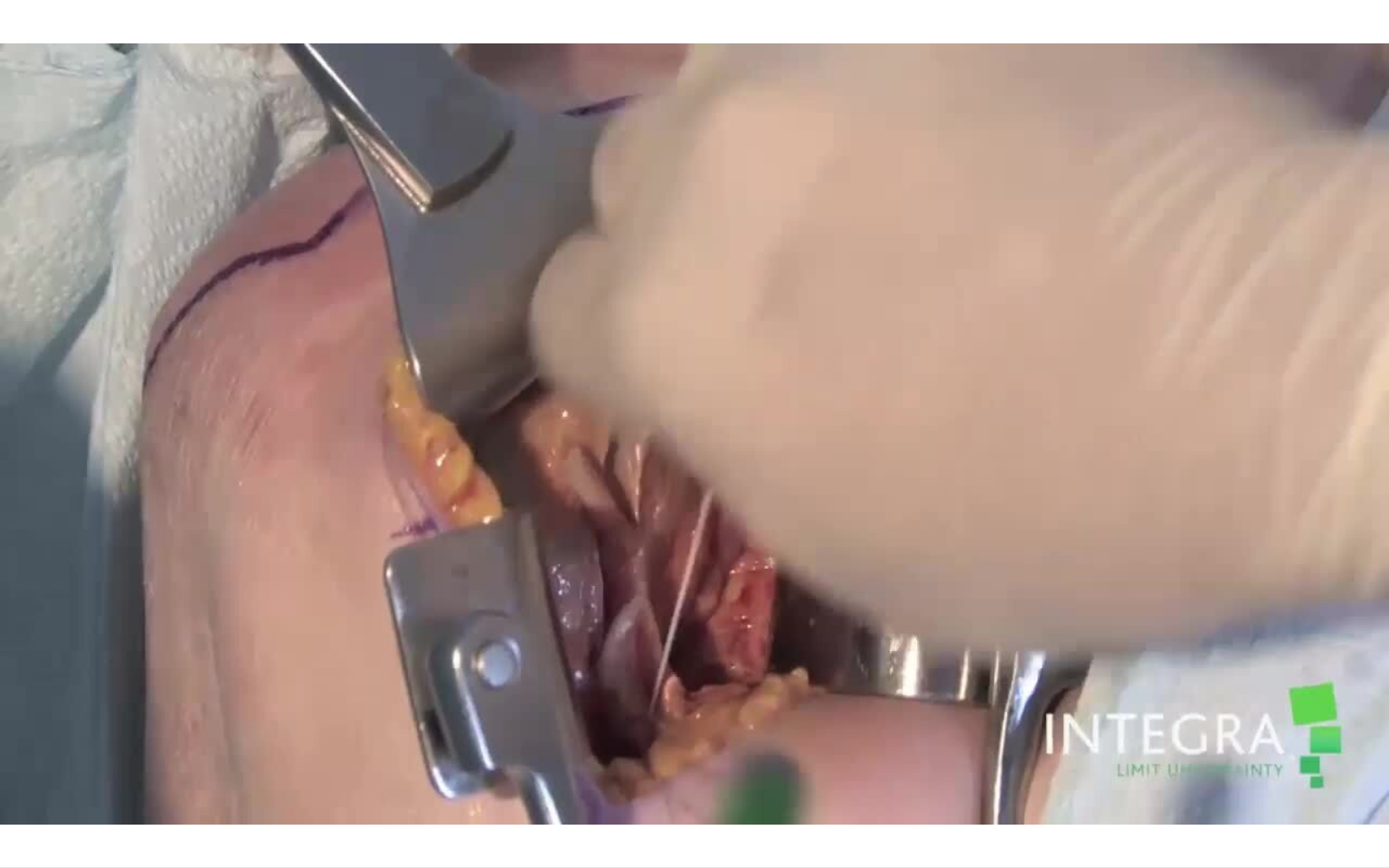 type 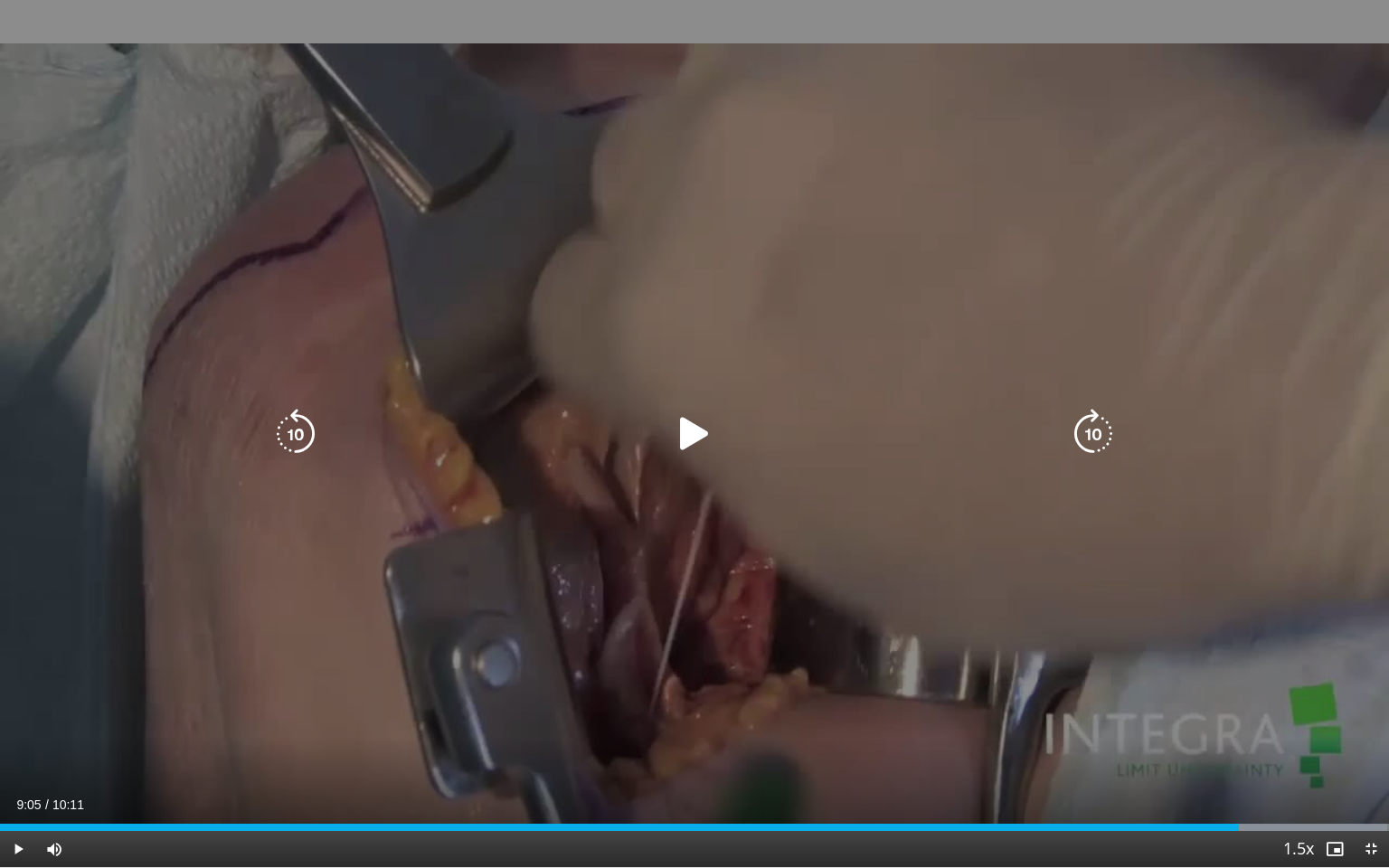 click on "30 seconds
Tap to unmute" at bounding box center (694, 433) 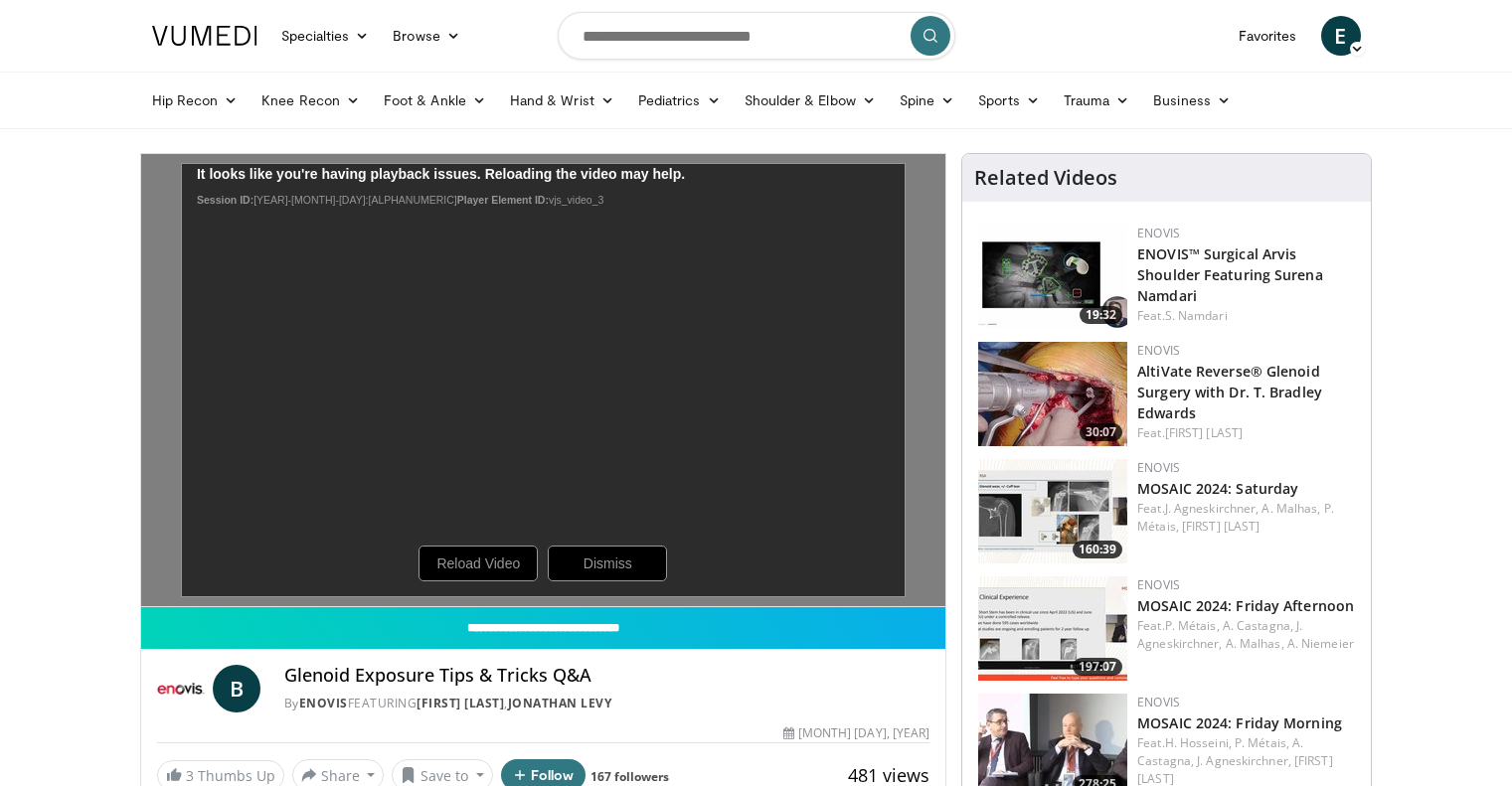 scroll, scrollTop: 0, scrollLeft: 0, axis: both 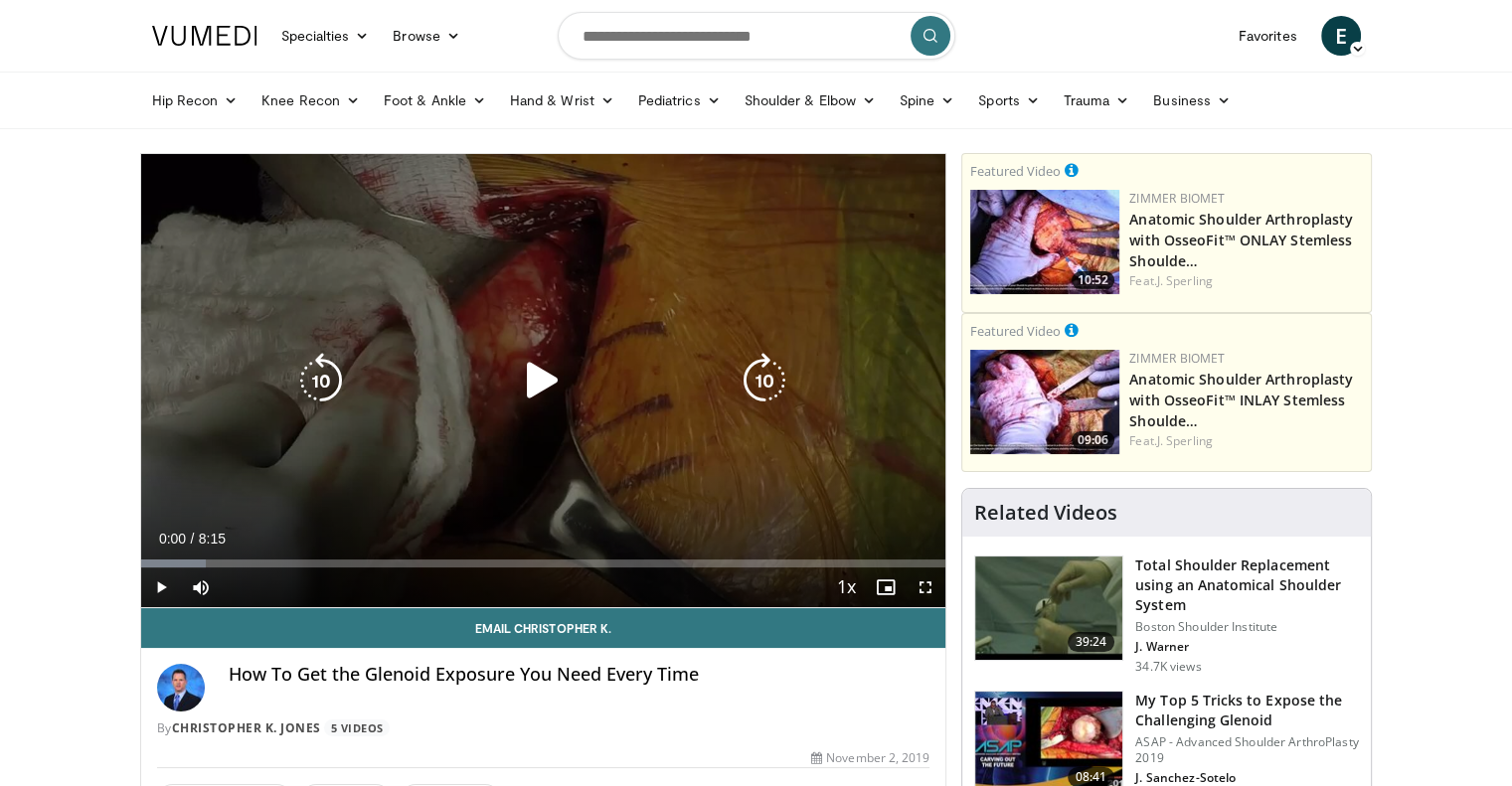 click on "10 seconds
Tap to unmute" at bounding box center [544, 381] 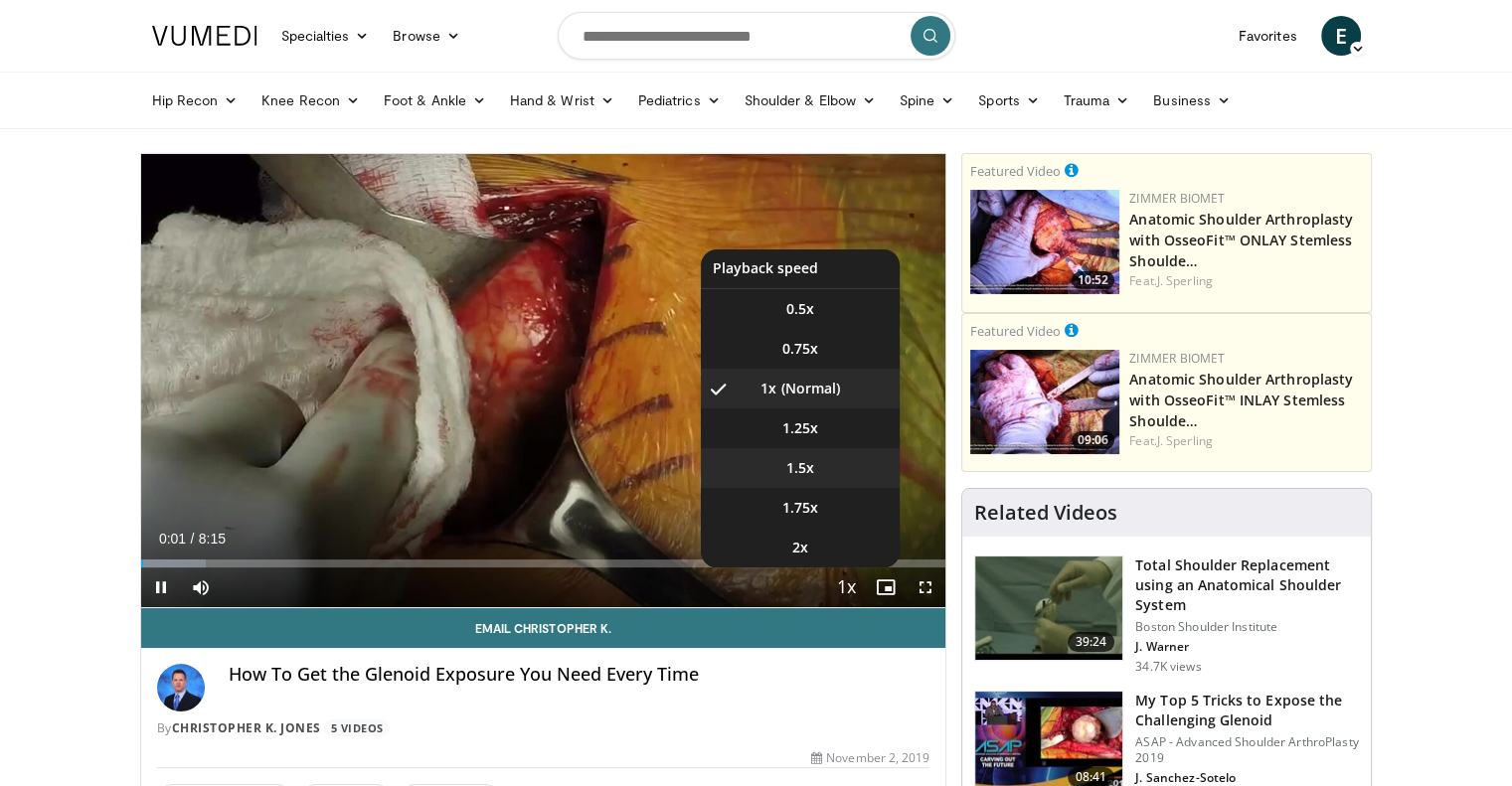click on "1.5x" at bounding box center (800, 468) 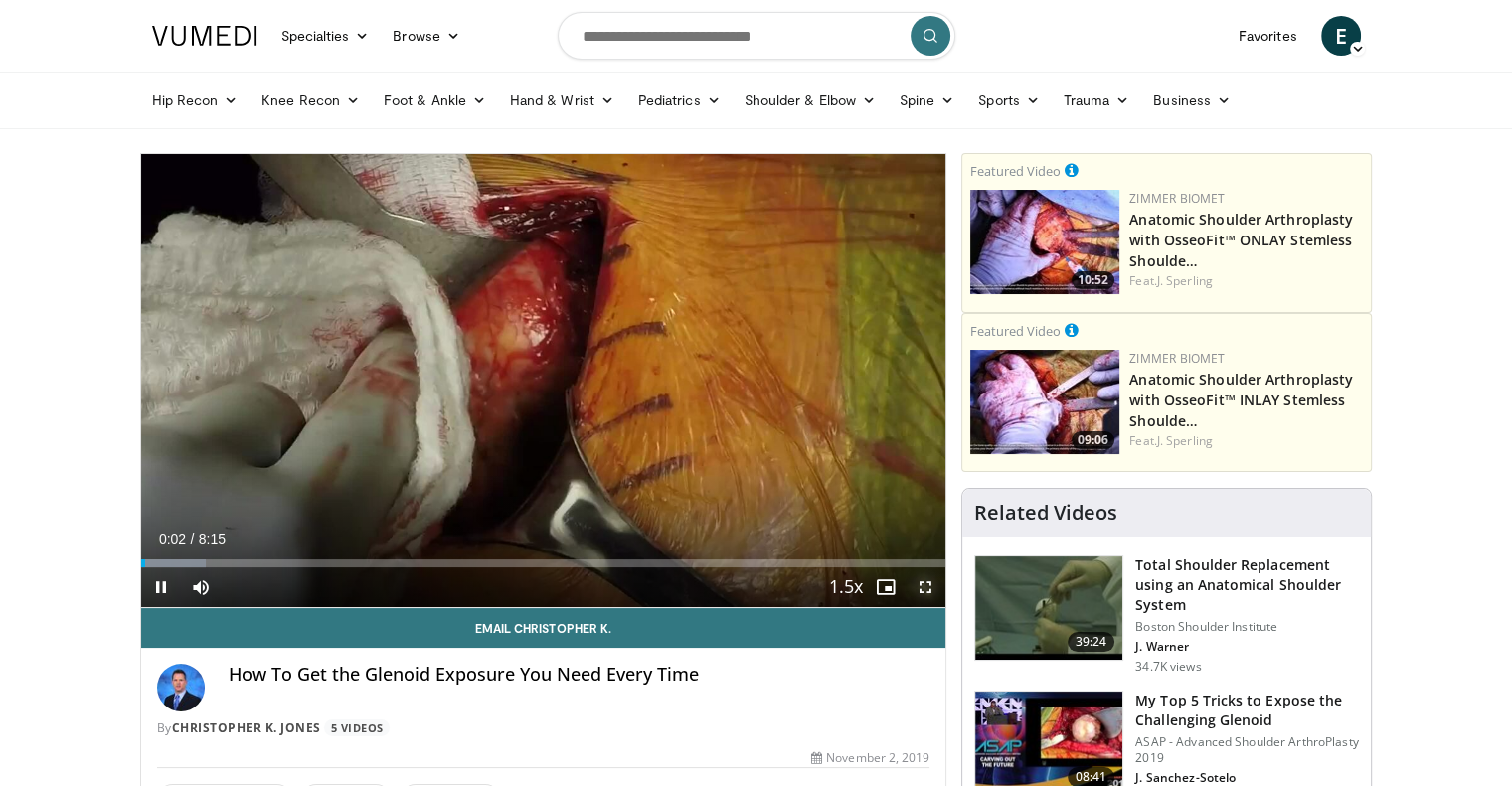 click at bounding box center [925, 587] 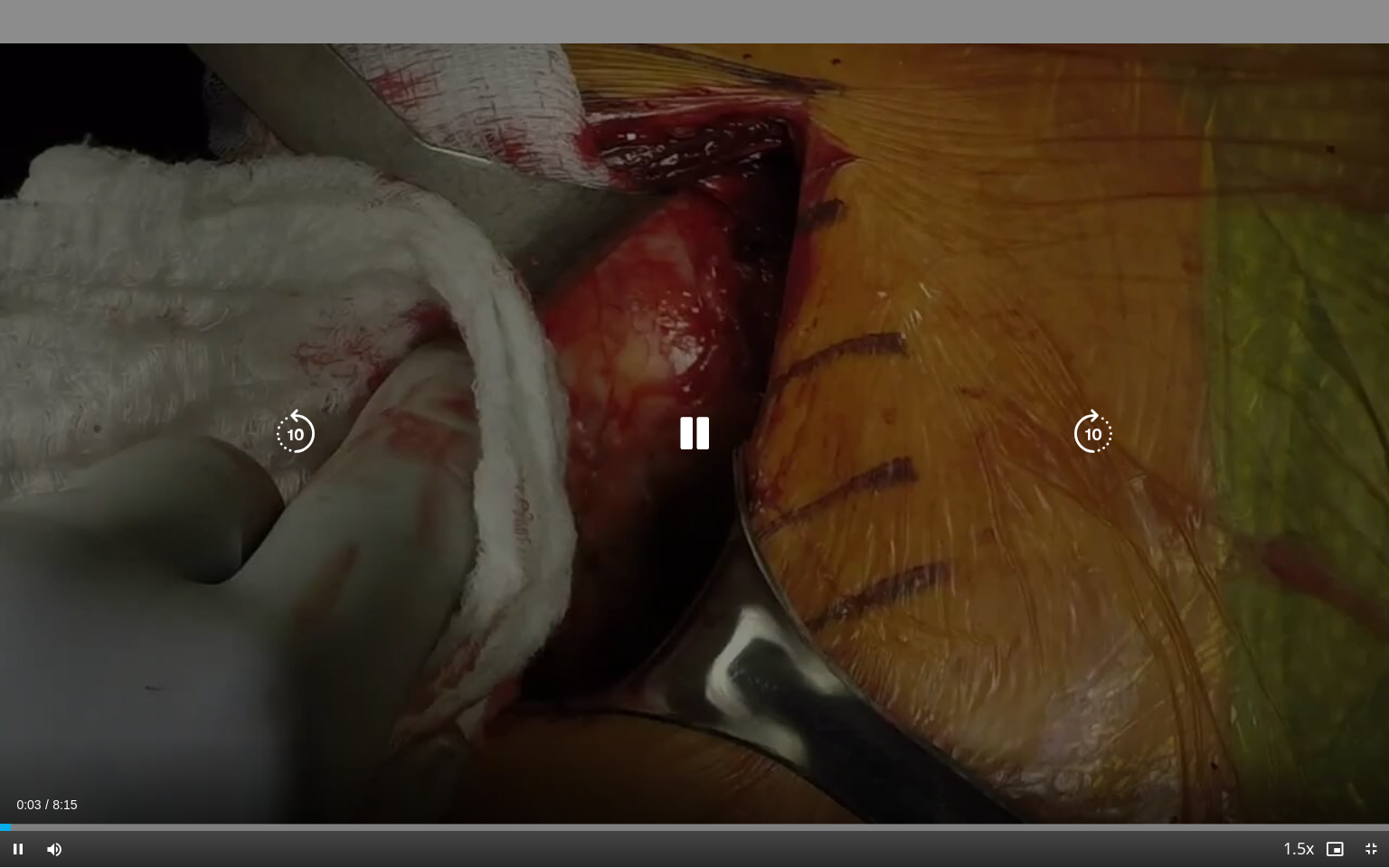 click on "10 seconds
Tap to unmute" at bounding box center (694, 433) 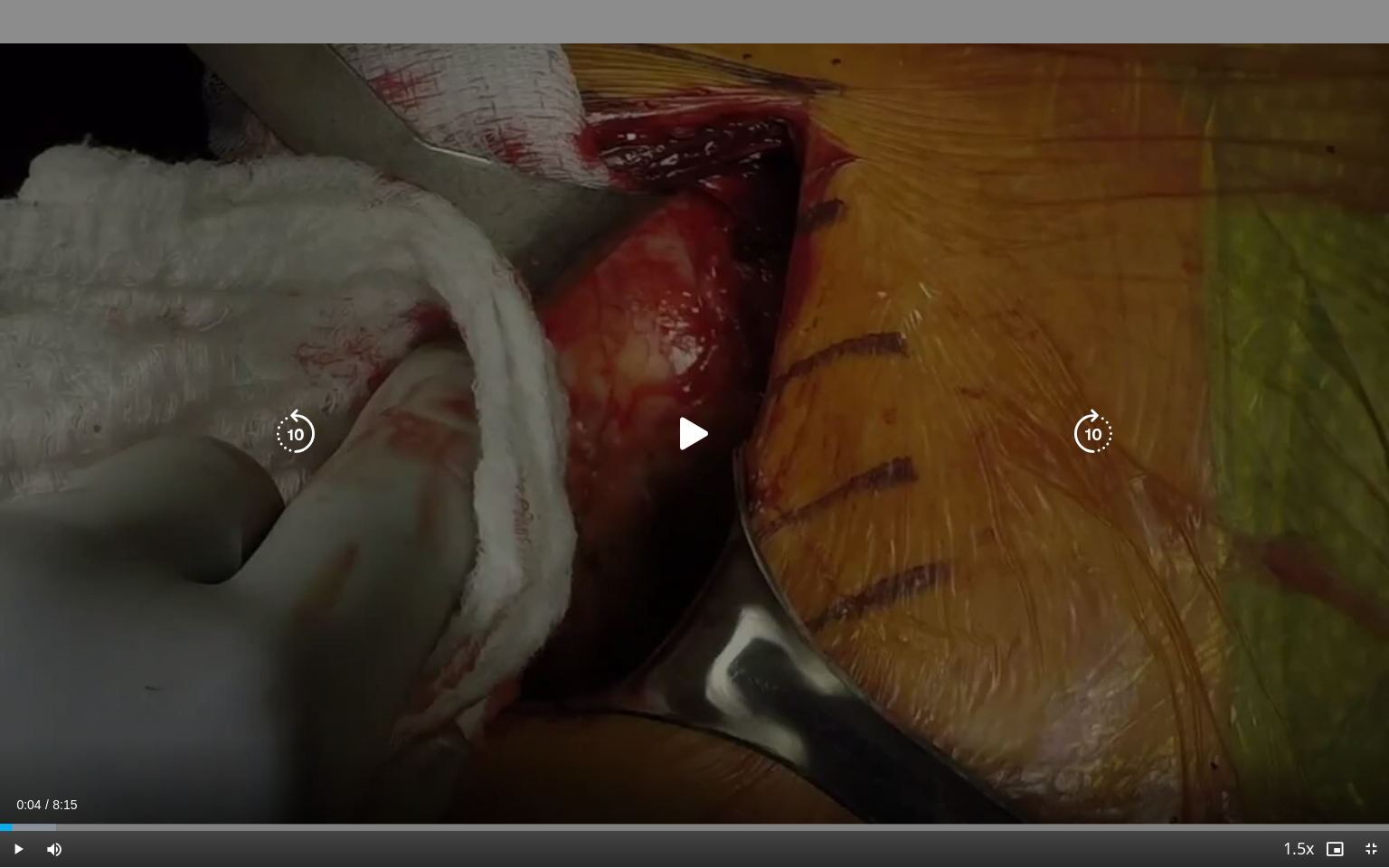 click on "10 seconds
Tap to unmute" at bounding box center (694, 433) 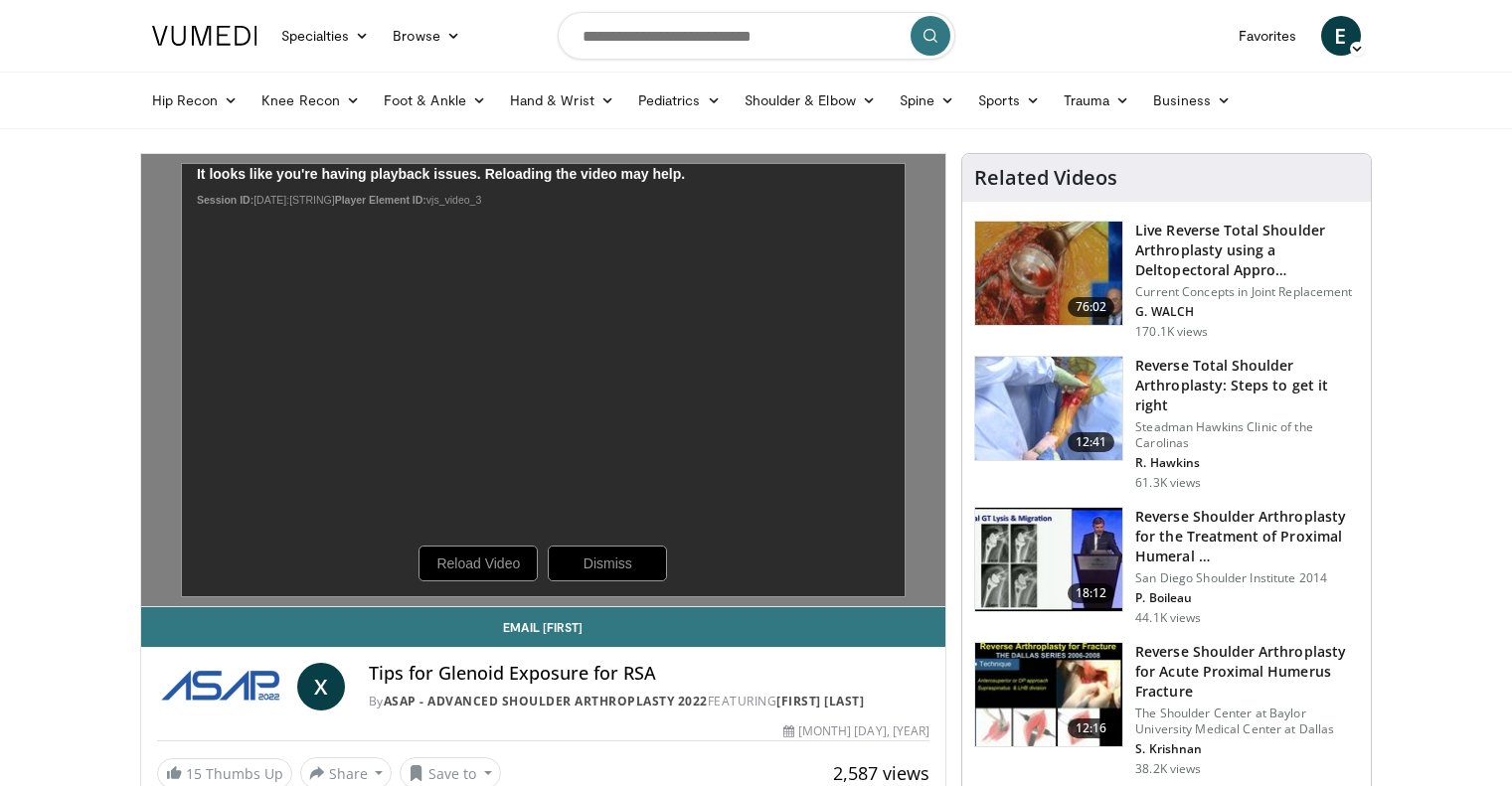 scroll, scrollTop: 0, scrollLeft: 0, axis: both 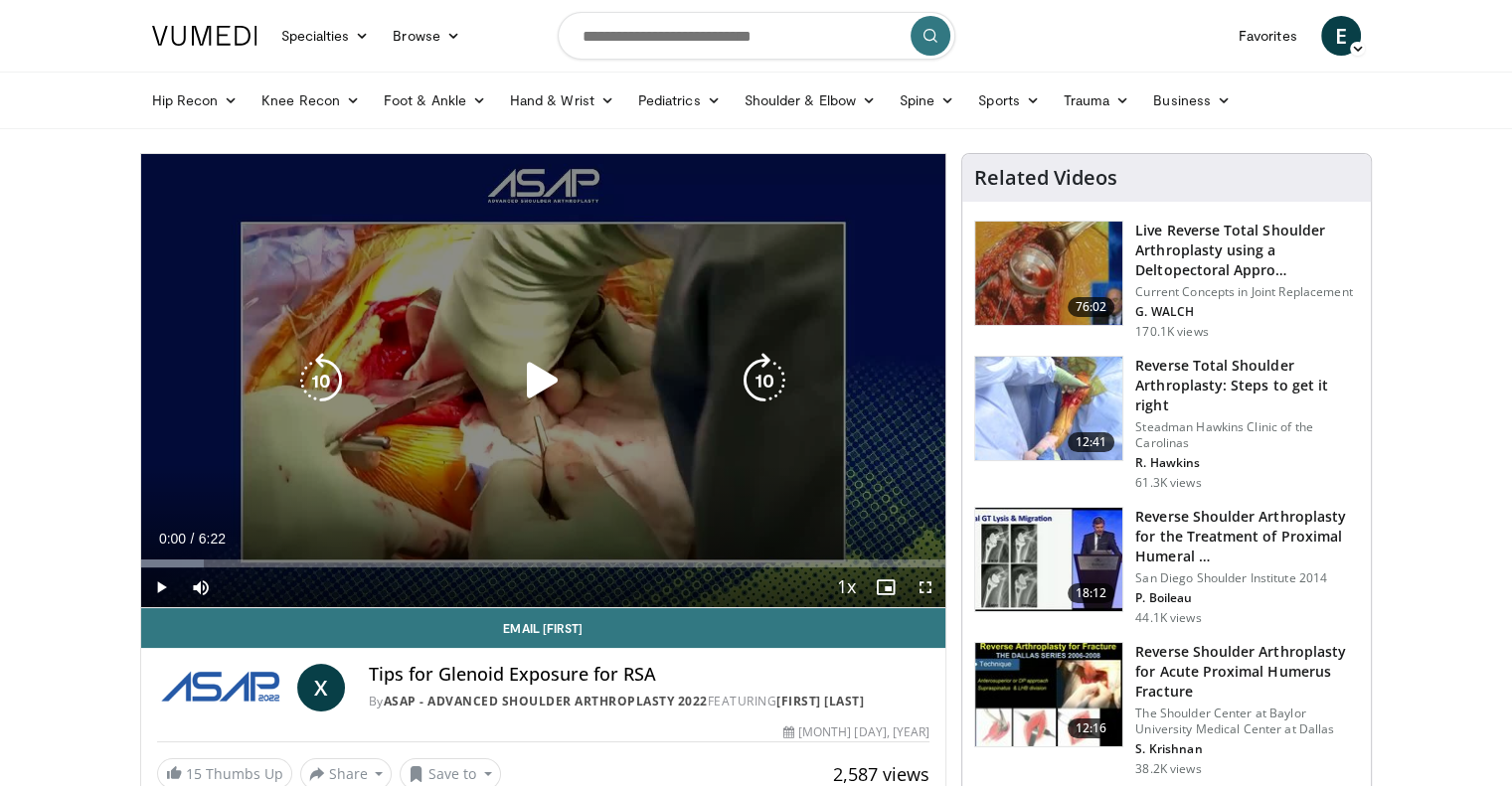 click on "10 seconds
Tap to unmute" at bounding box center (544, 381) 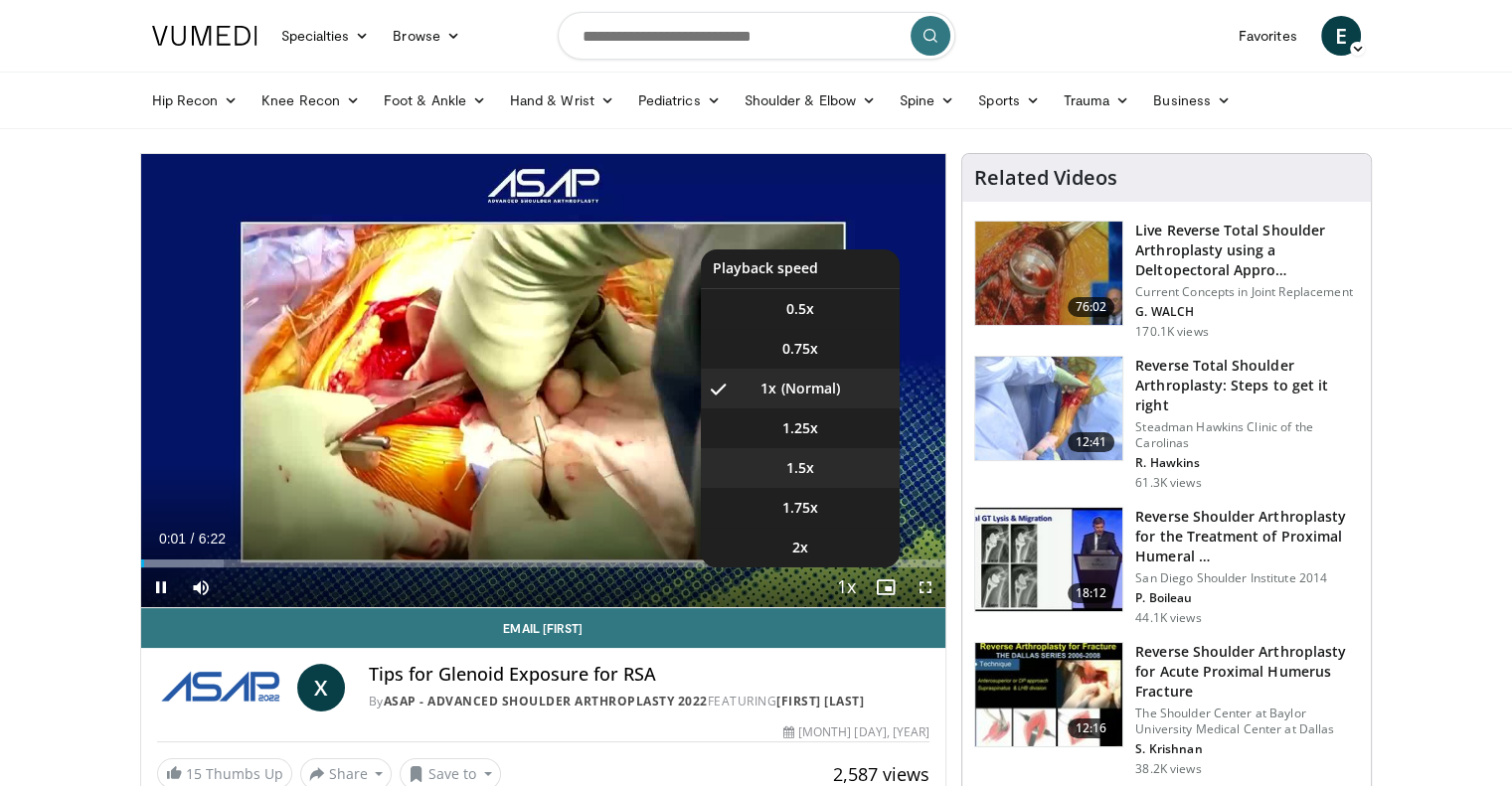 click on "1.5x" at bounding box center [800, 468] 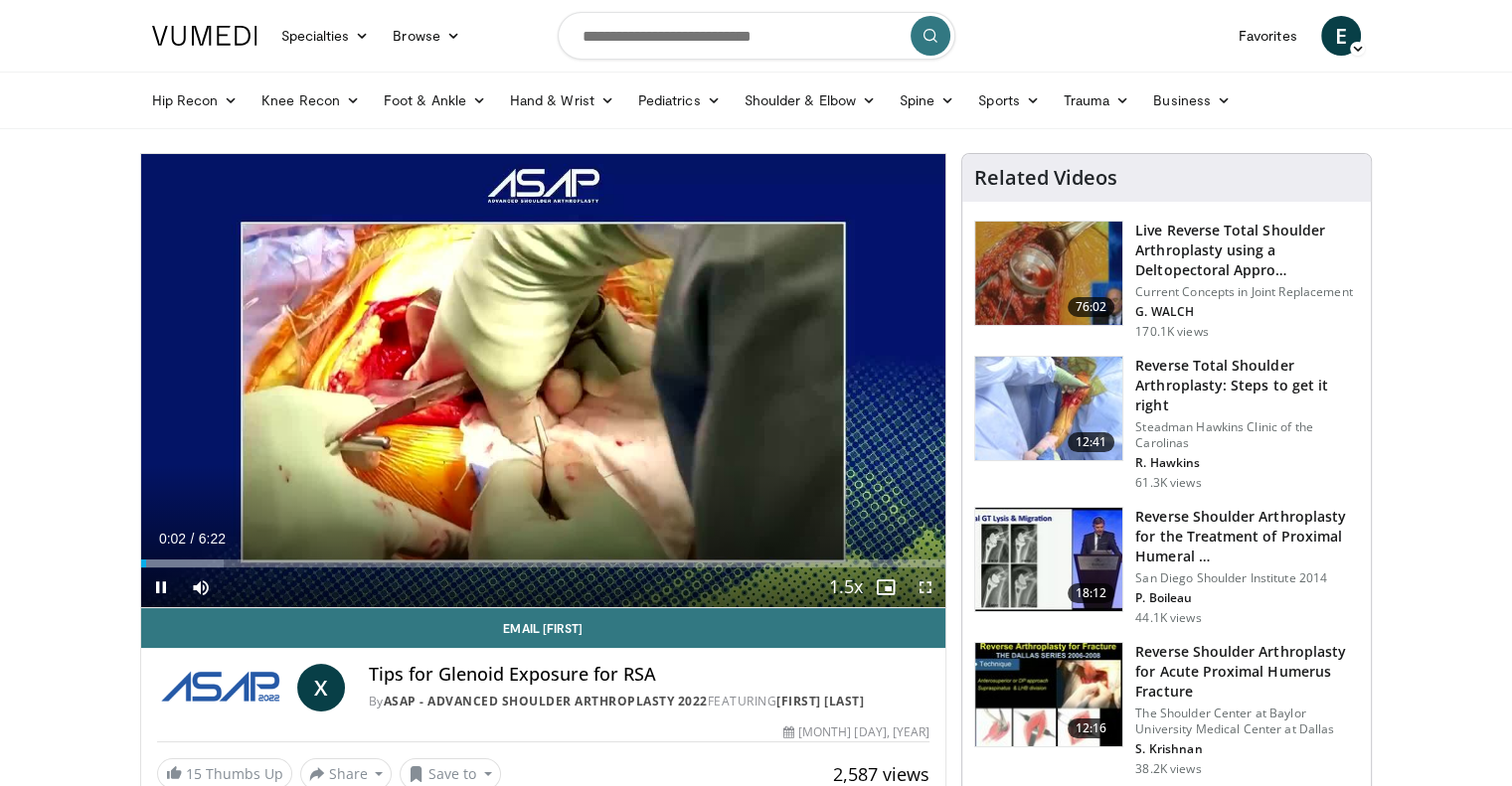 click at bounding box center [925, 587] 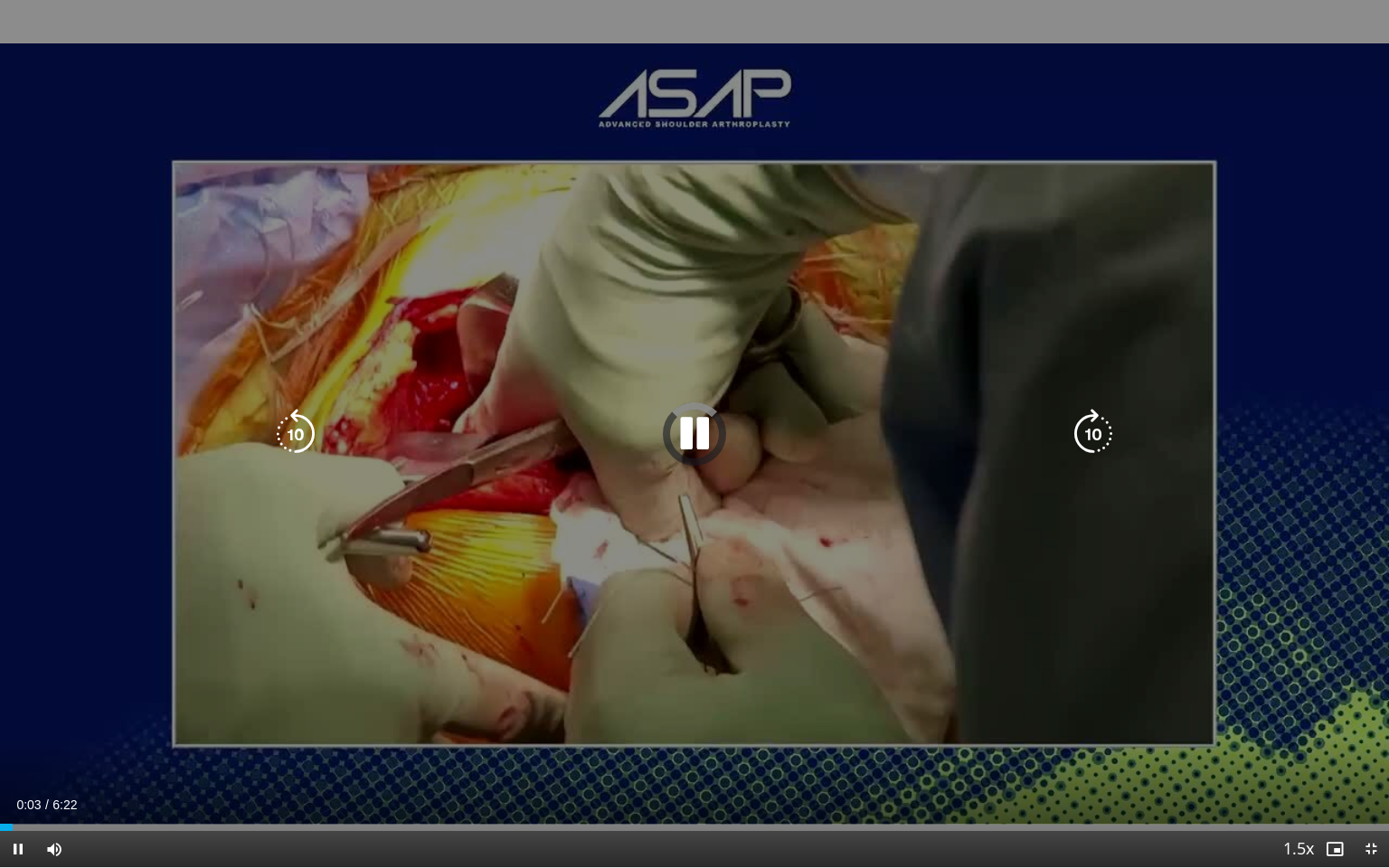 click on "10 seconds
Tap to unmute" at bounding box center [694, 433] 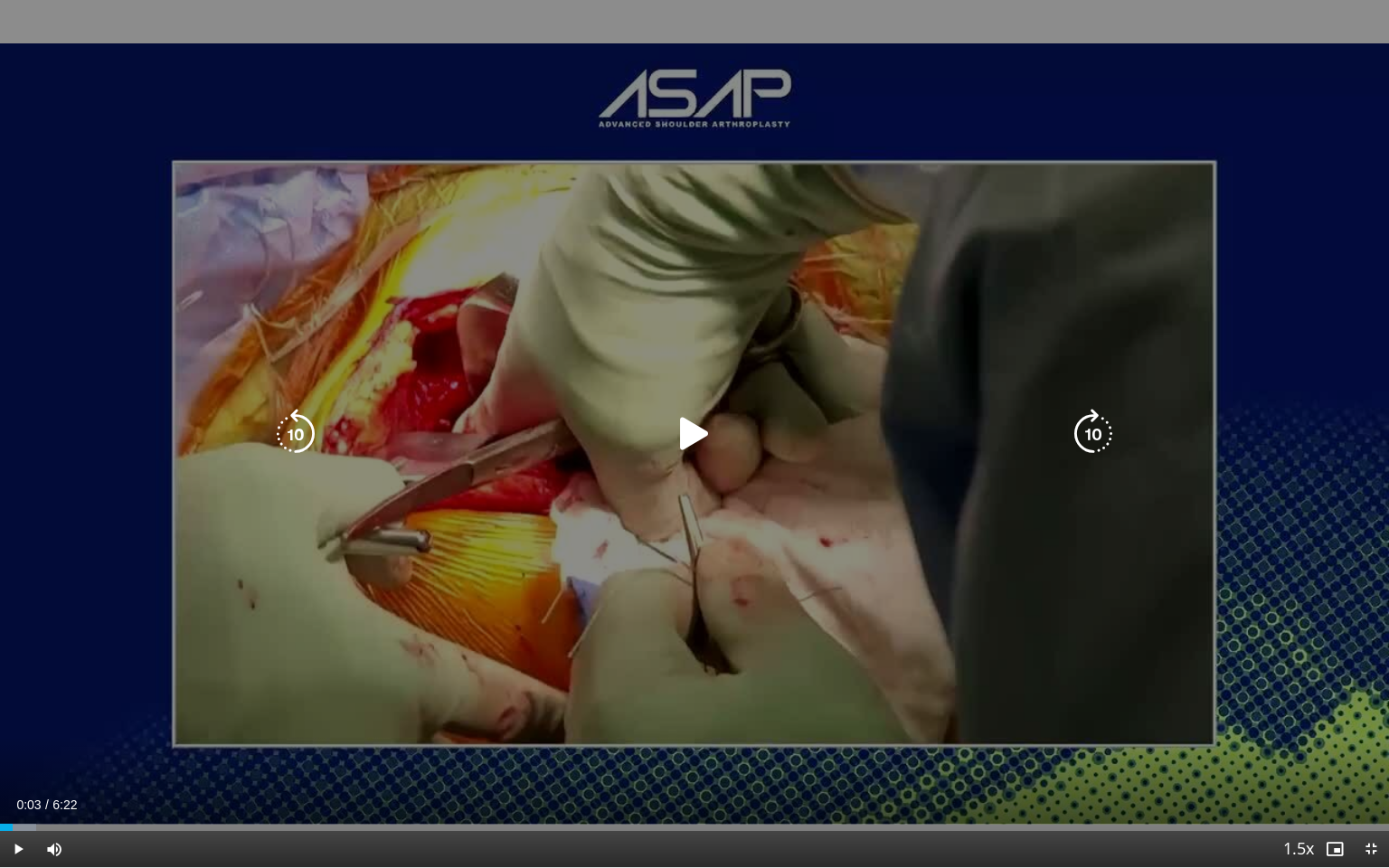 click on "10 seconds
Tap to unmute" at bounding box center (694, 433) 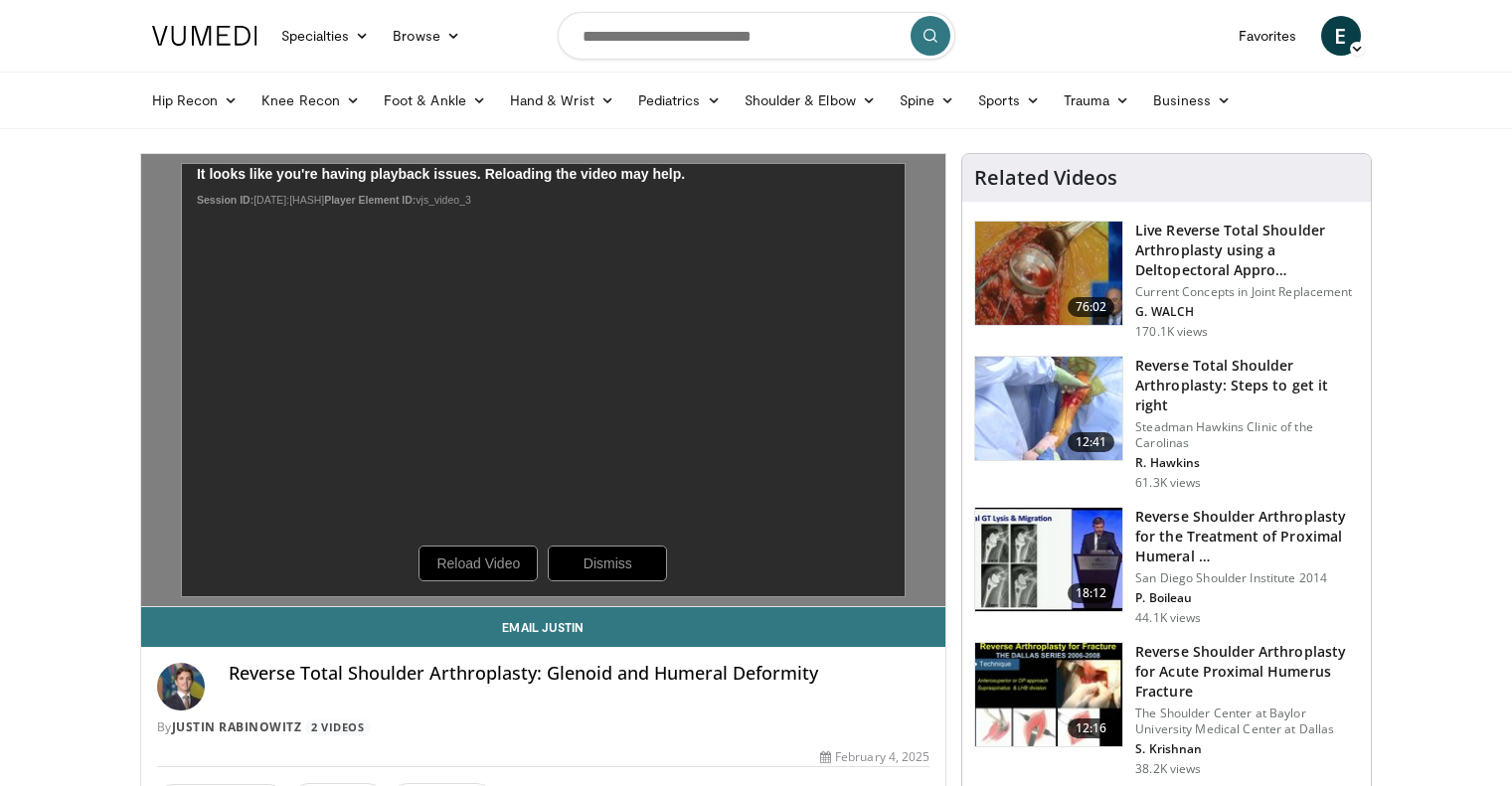 scroll, scrollTop: 0, scrollLeft: 0, axis: both 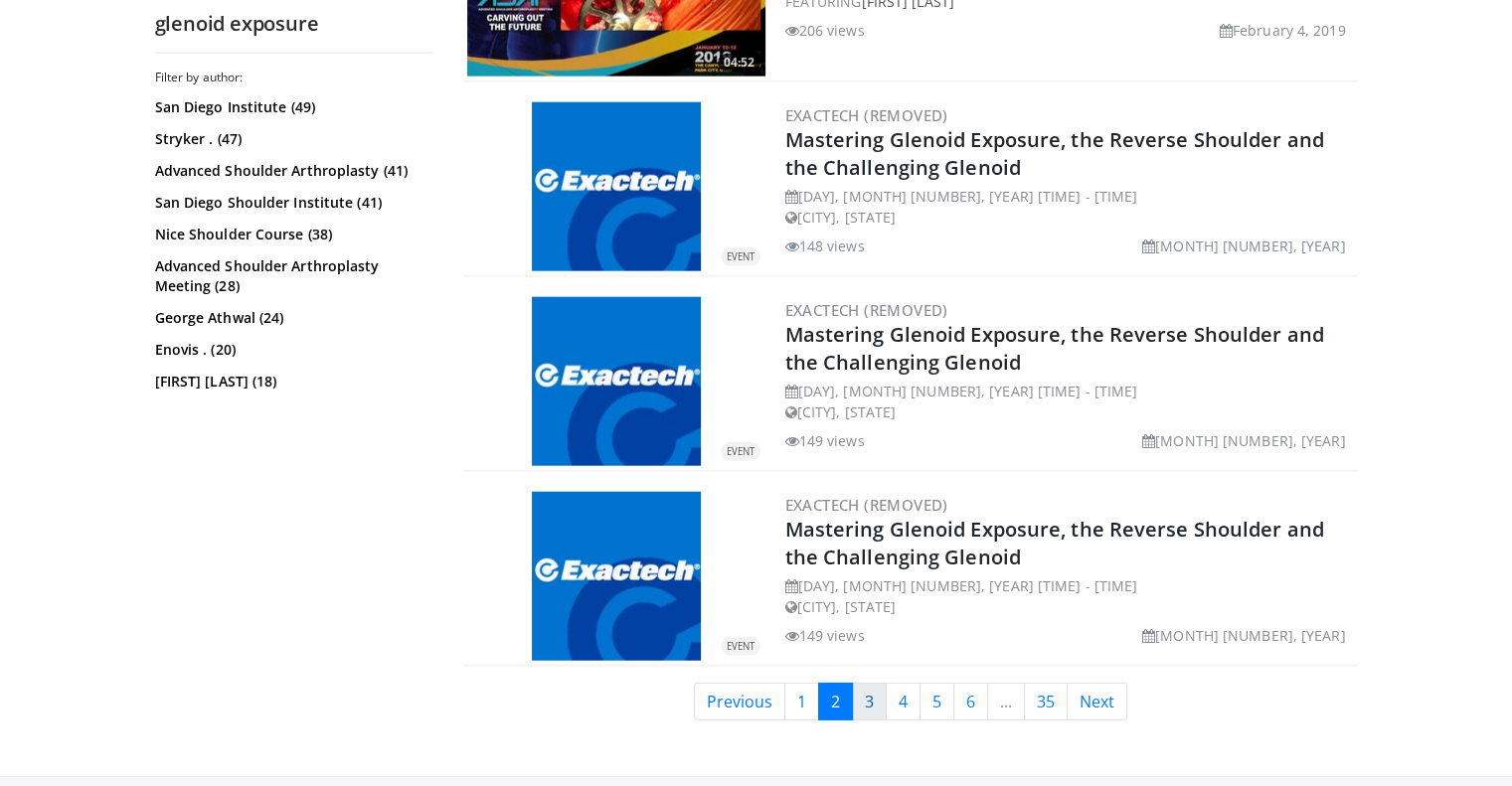 click on "3" at bounding box center (869, 702) 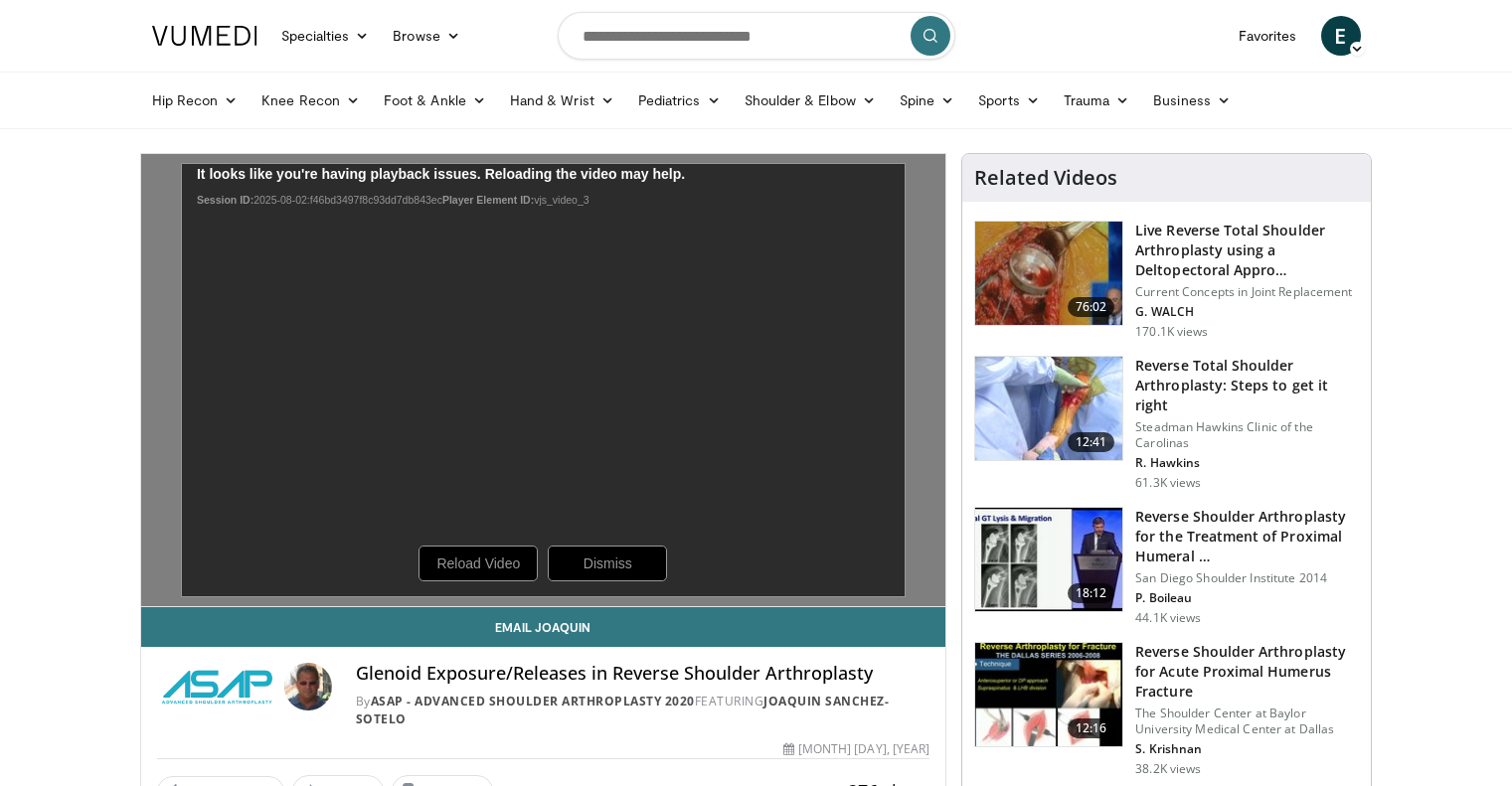 scroll, scrollTop: 0, scrollLeft: 0, axis: both 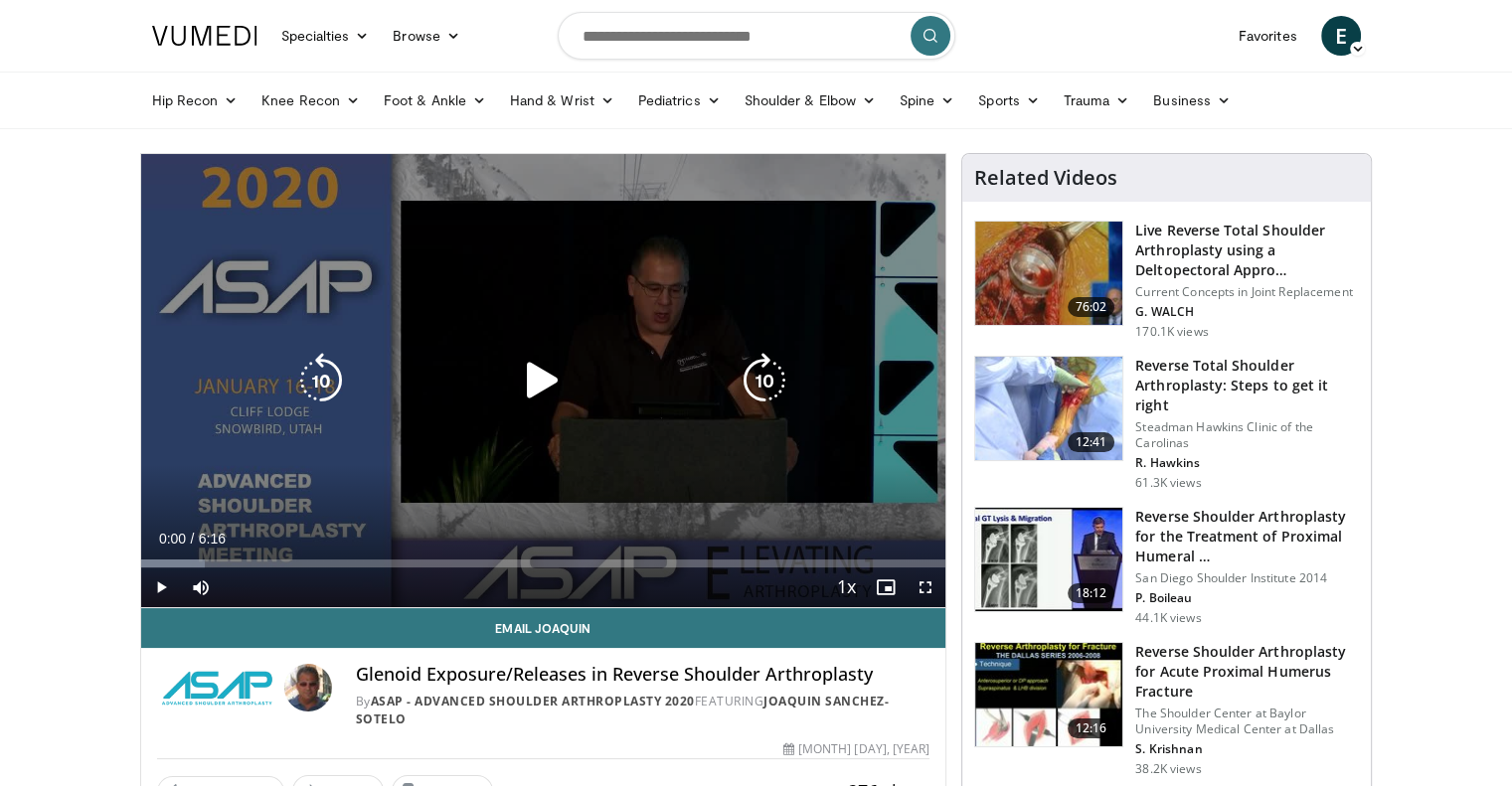 click on "10 seconds
Tap to unmute" at bounding box center [544, 381] 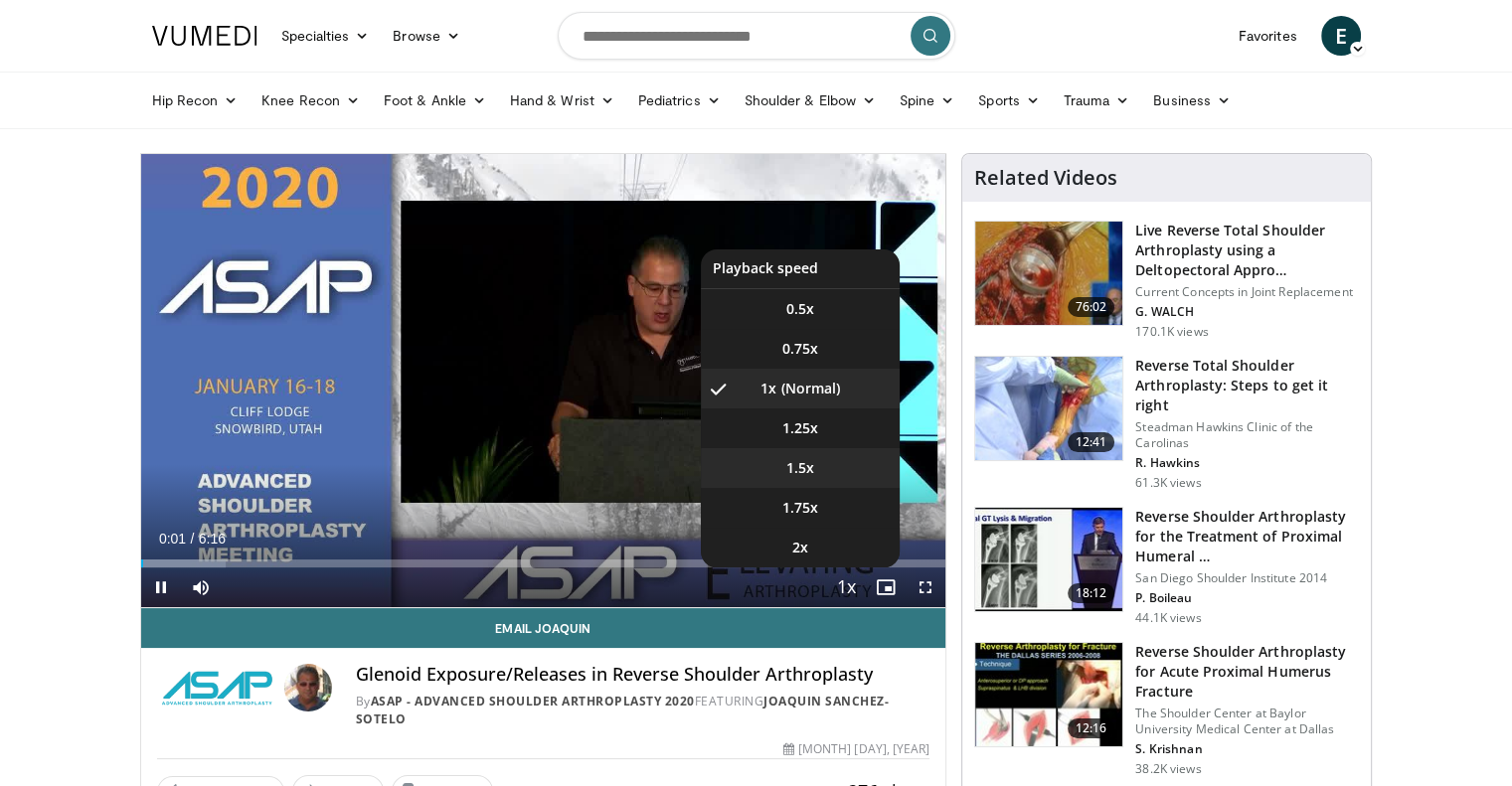 click on "1.5x" at bounding box center [800, 468] 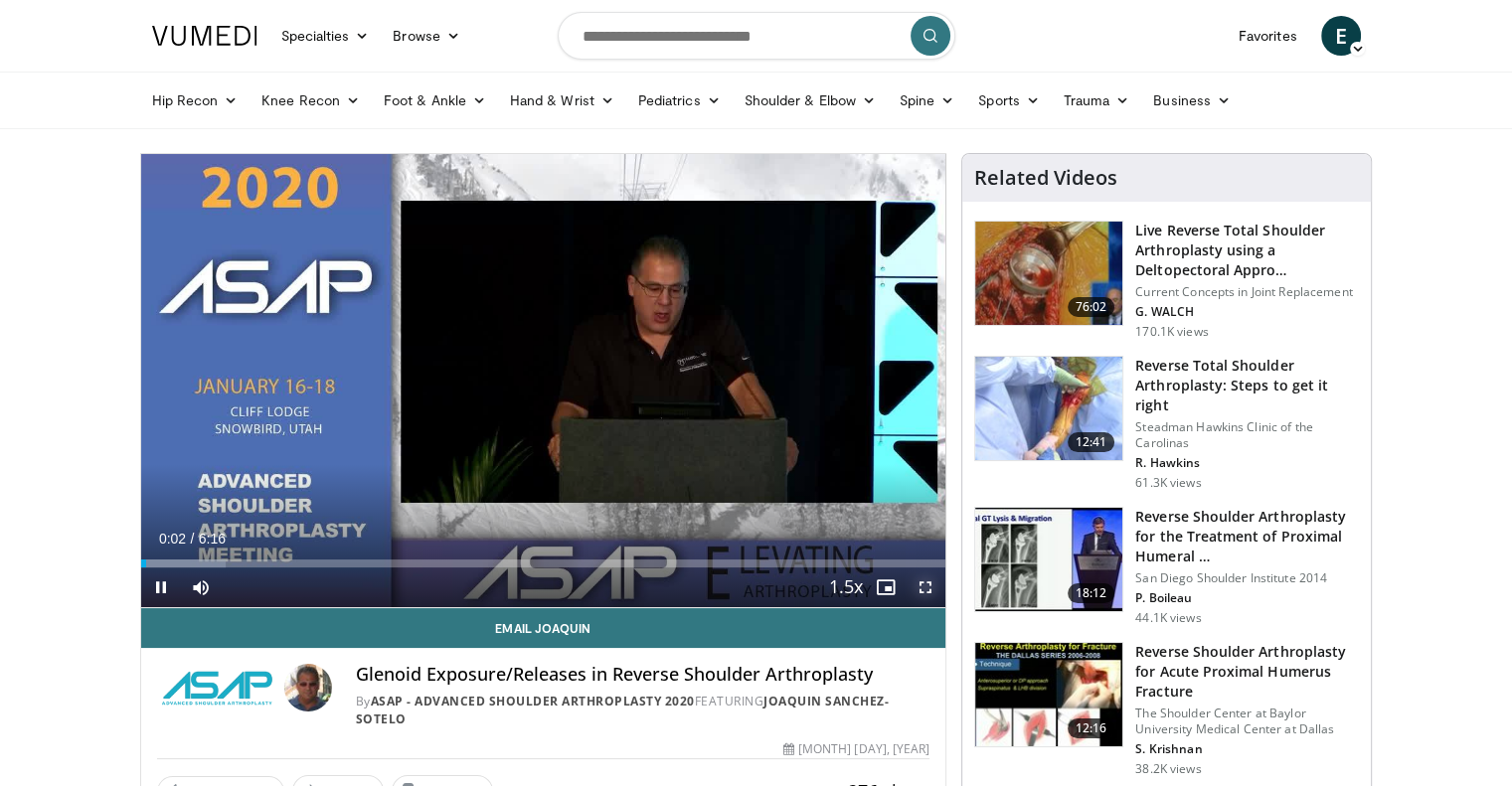 click at bounding box center (925, 587) 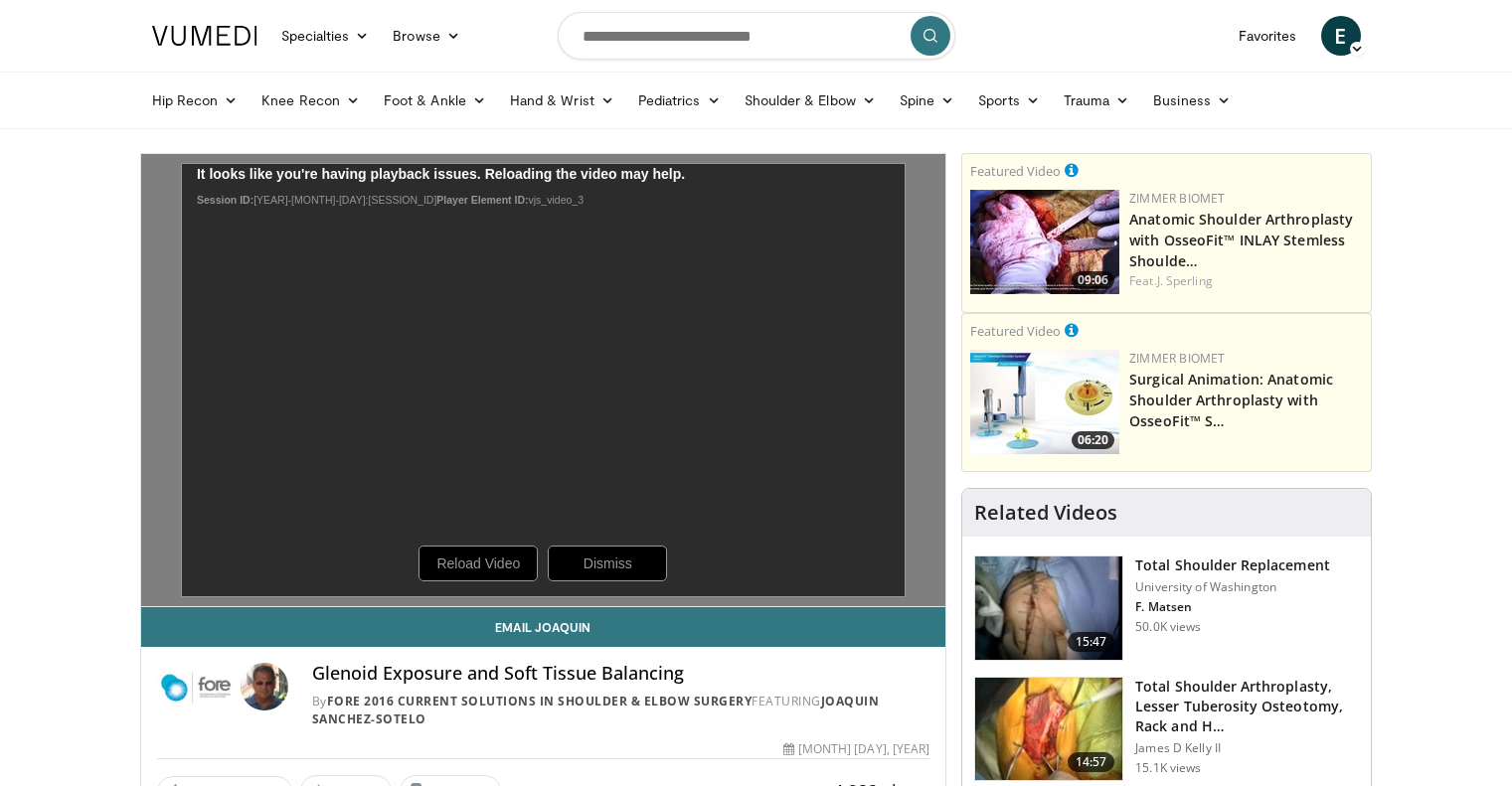 scroll, scrollTop: 0, scrollLeft: 0, axis: both 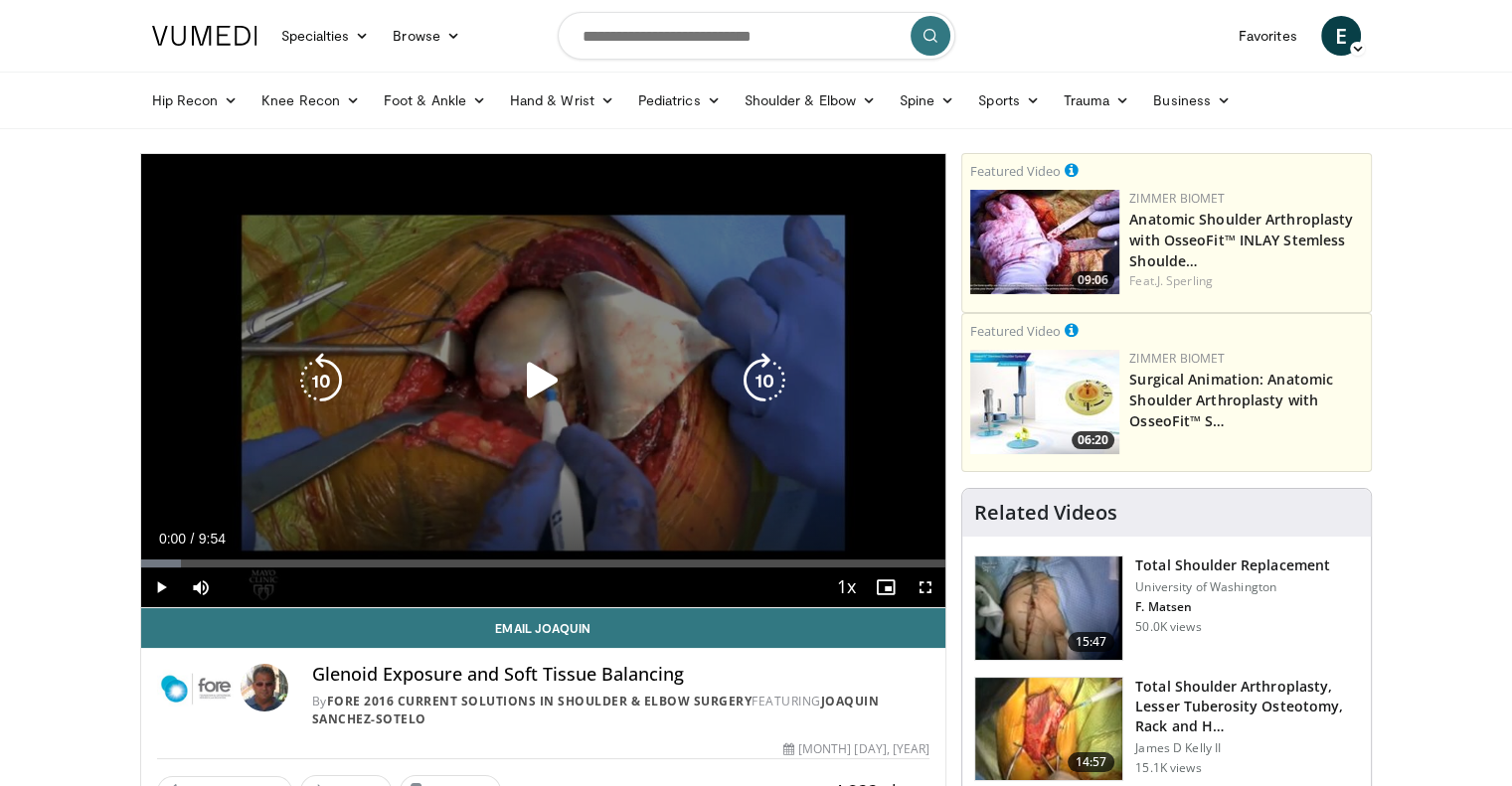 click on "10 seconds
Tap to unmute" at bounding box center (544, 381) 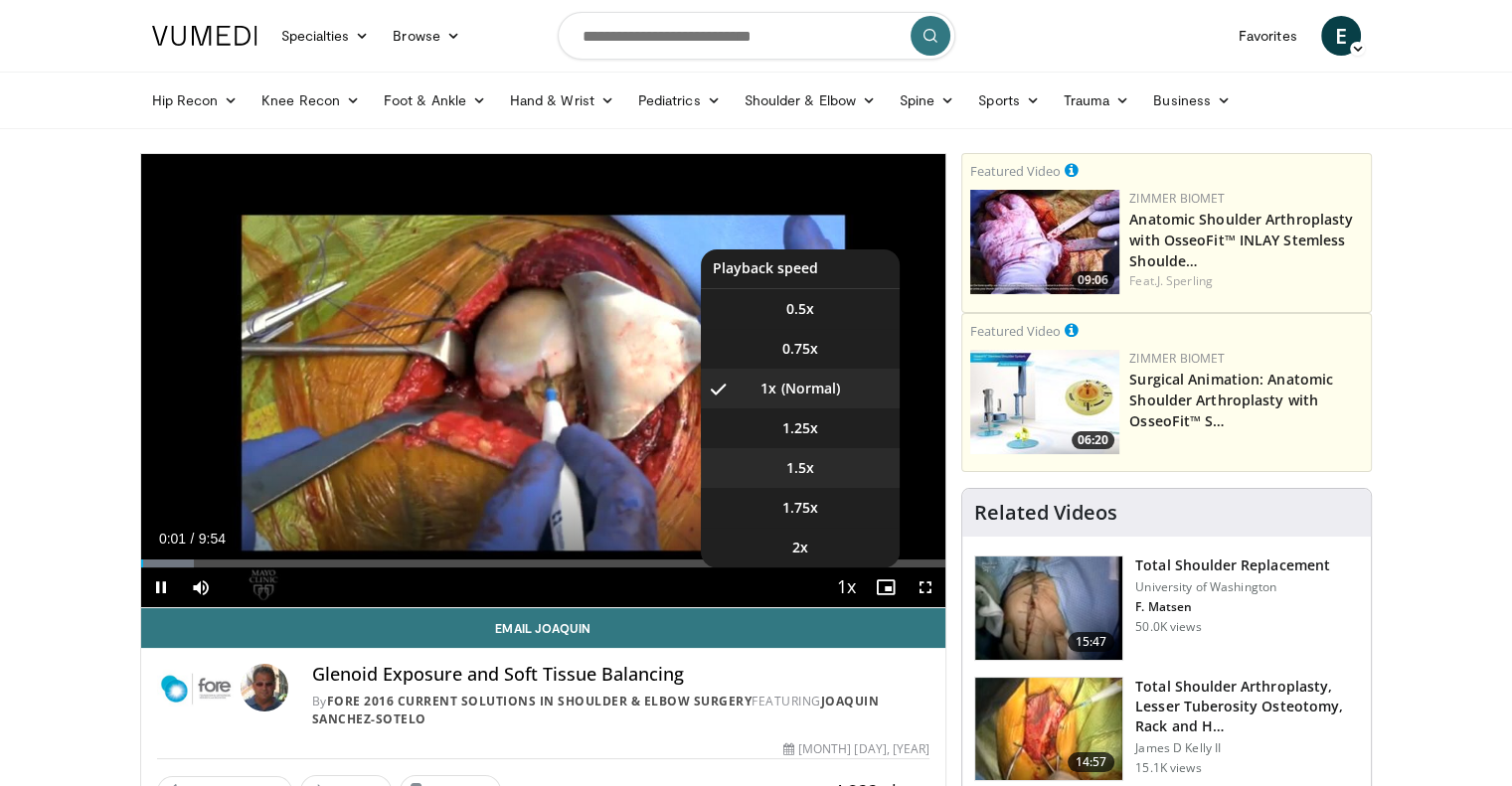 click on "1.5x" at bounding box center [800, 468] 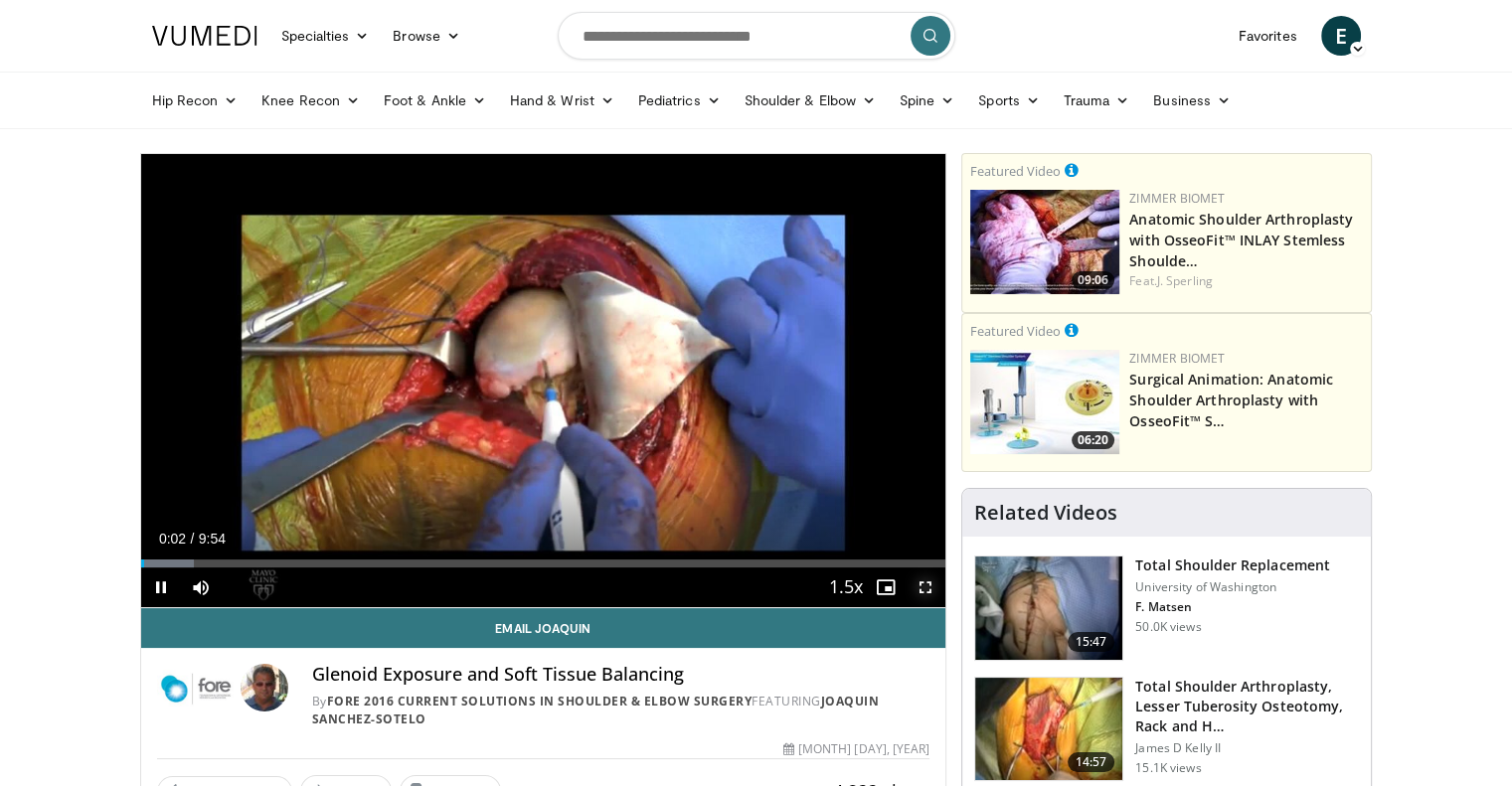 click at bounding box center (925, 587) 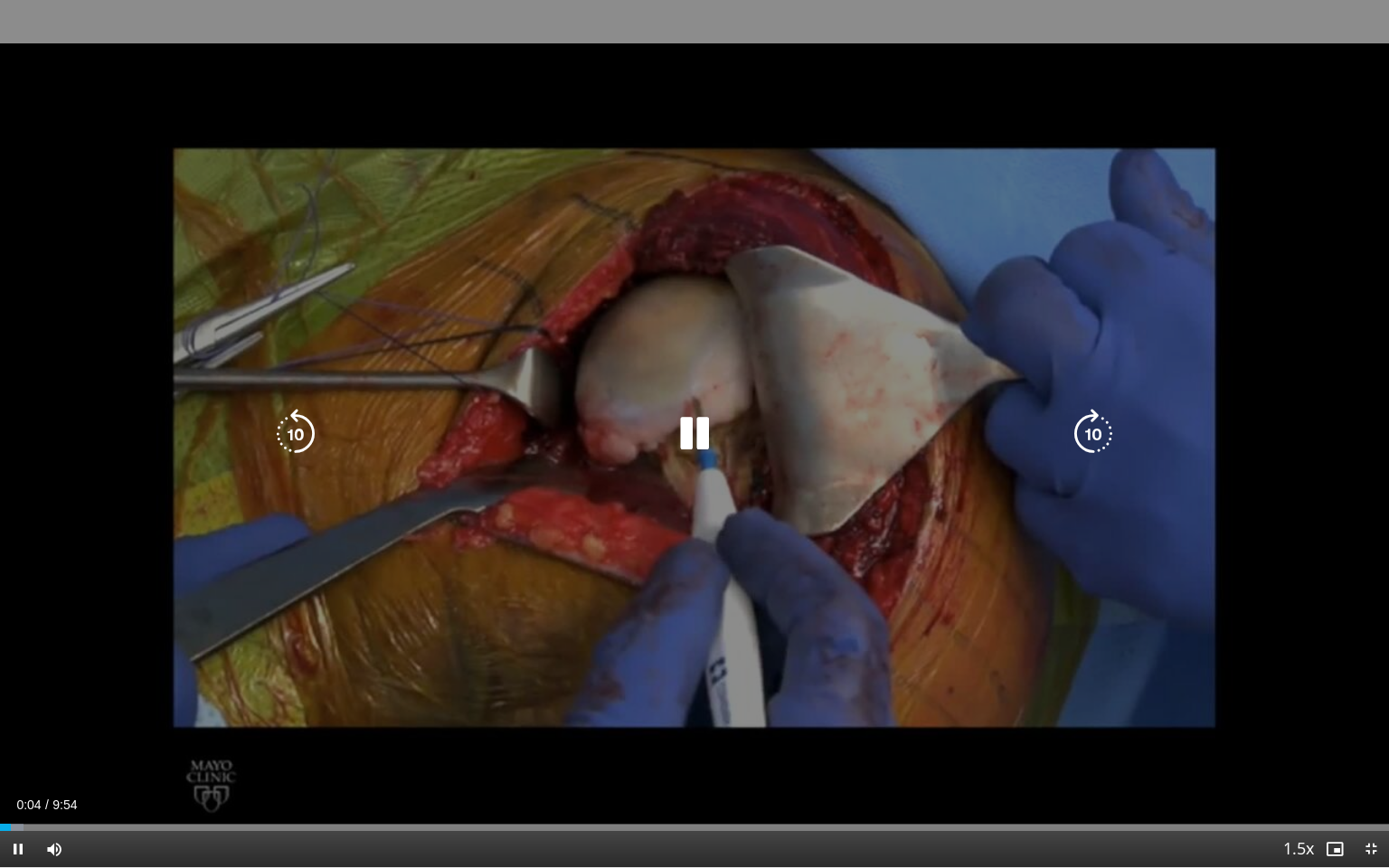 drag, startPoint x: 839, startPoint y: 633, endPoint x: 645, endPoint y: 586, distance: 199.612 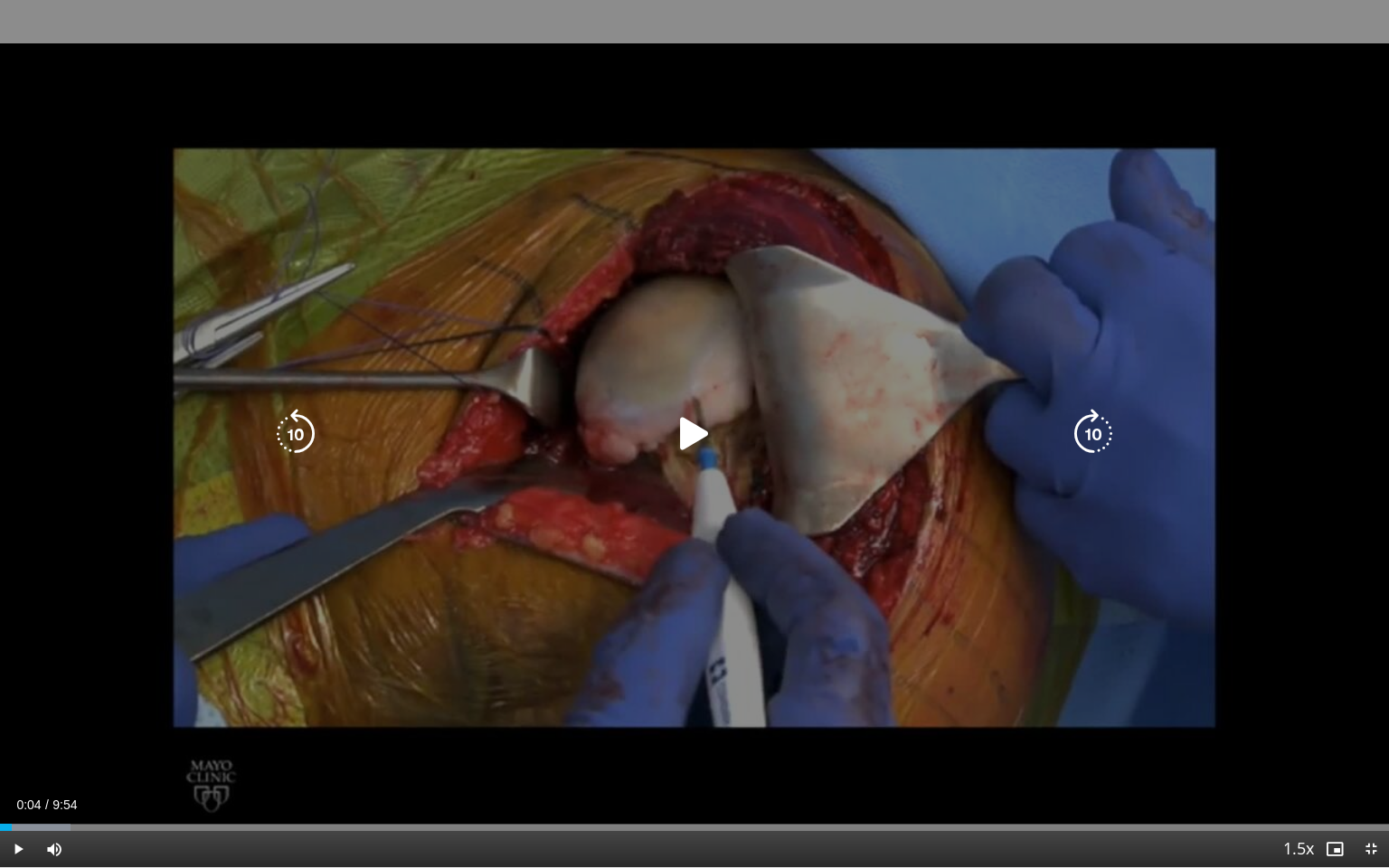 click on "10 seconds
Tap to unmute" at bounding box center (694, 433) 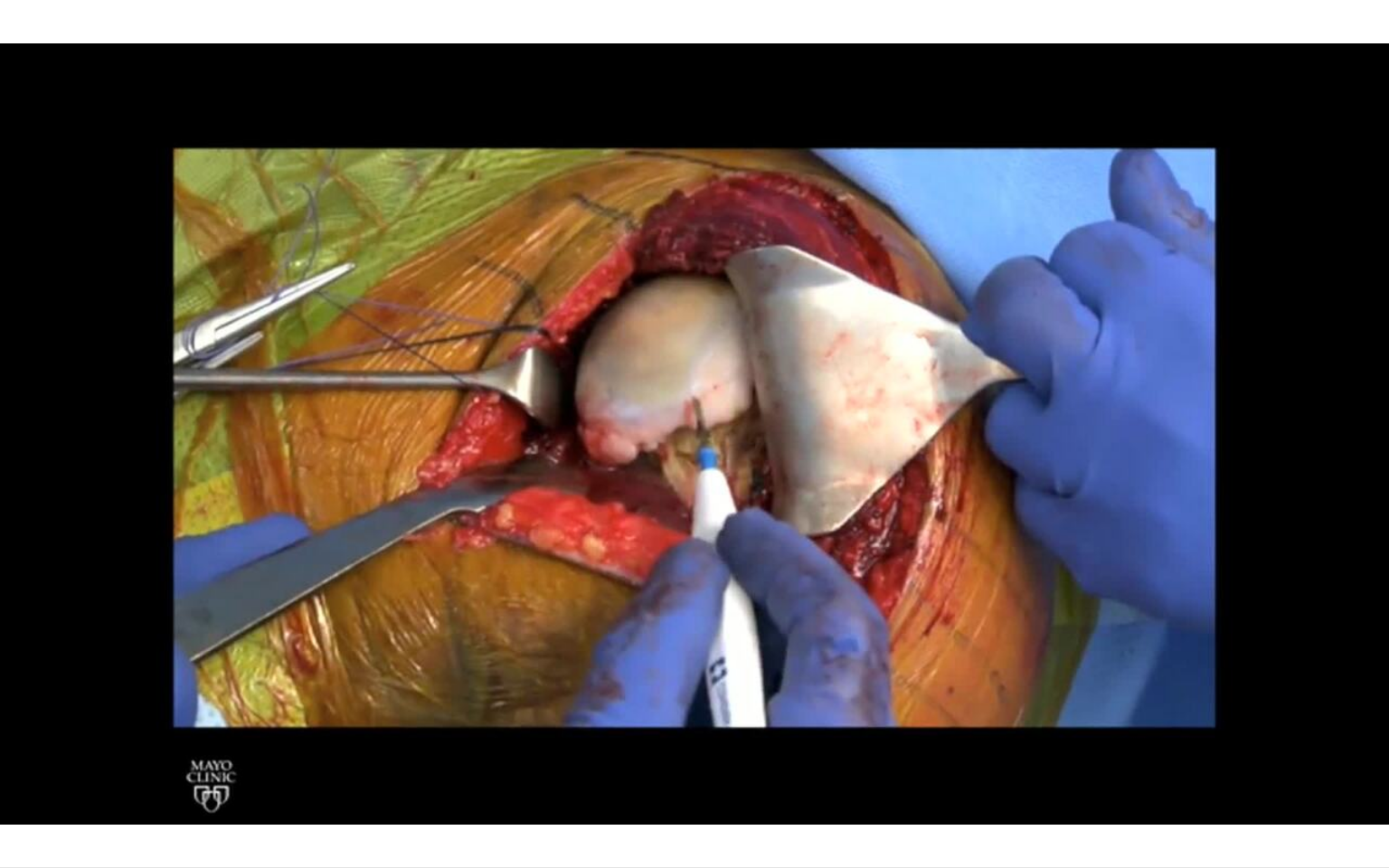 click on "20 seconds
Tap to unmute" at bounding box center (694, 433) 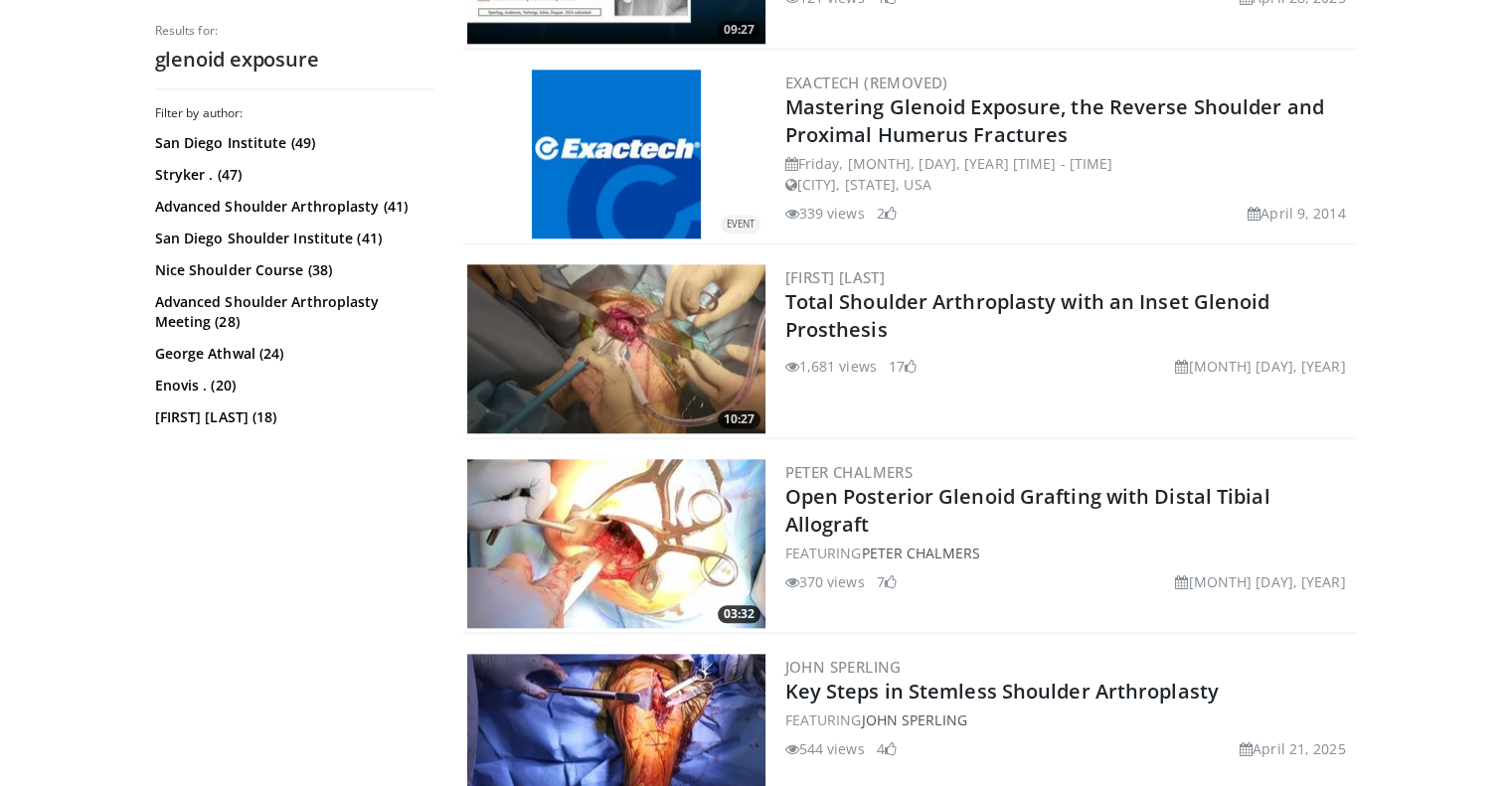 scroll, scrollTop: 2103, scrollLeft: 0, axis: vertical 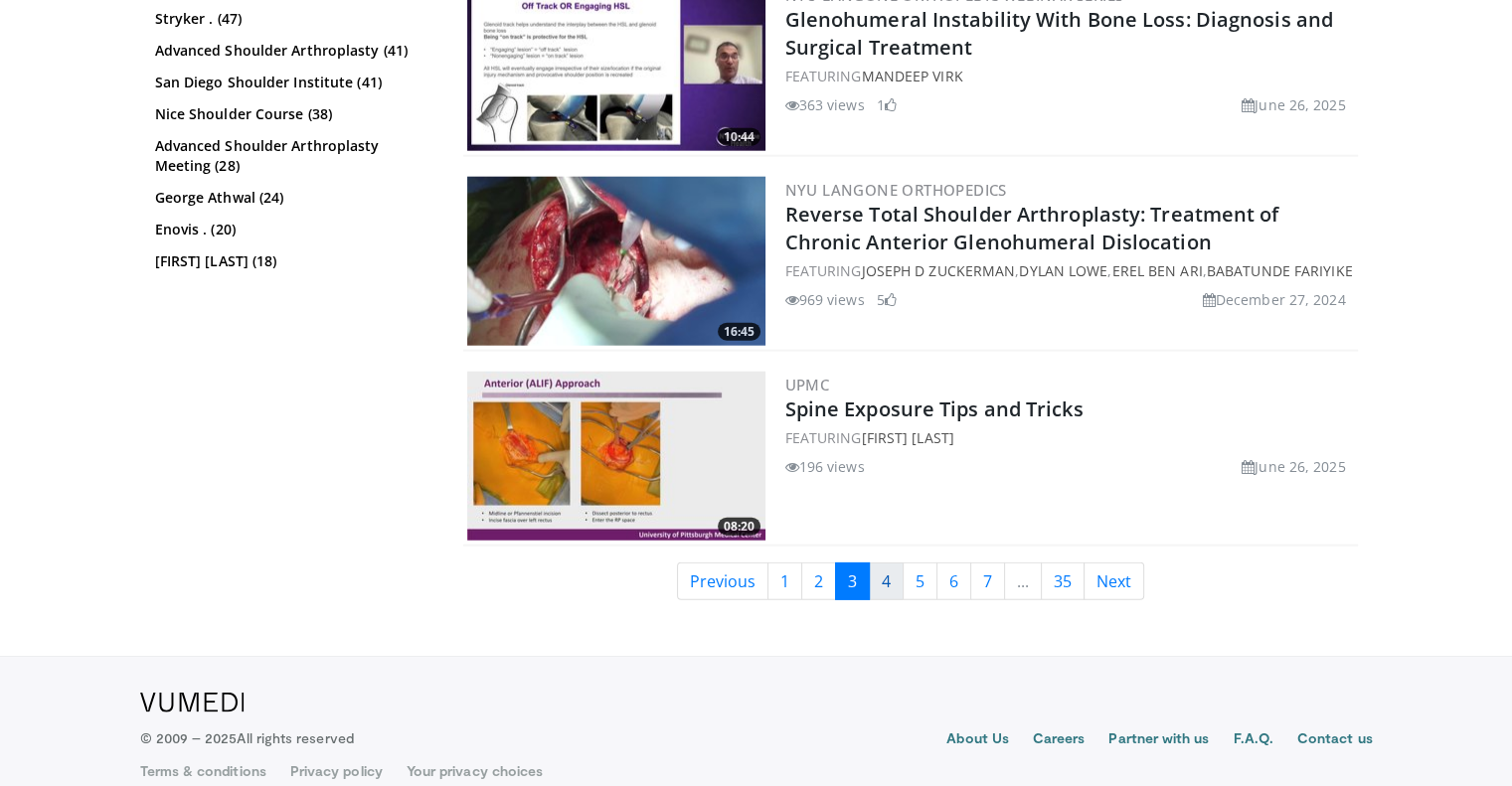 click on "4" at bounding box center (886, 581) 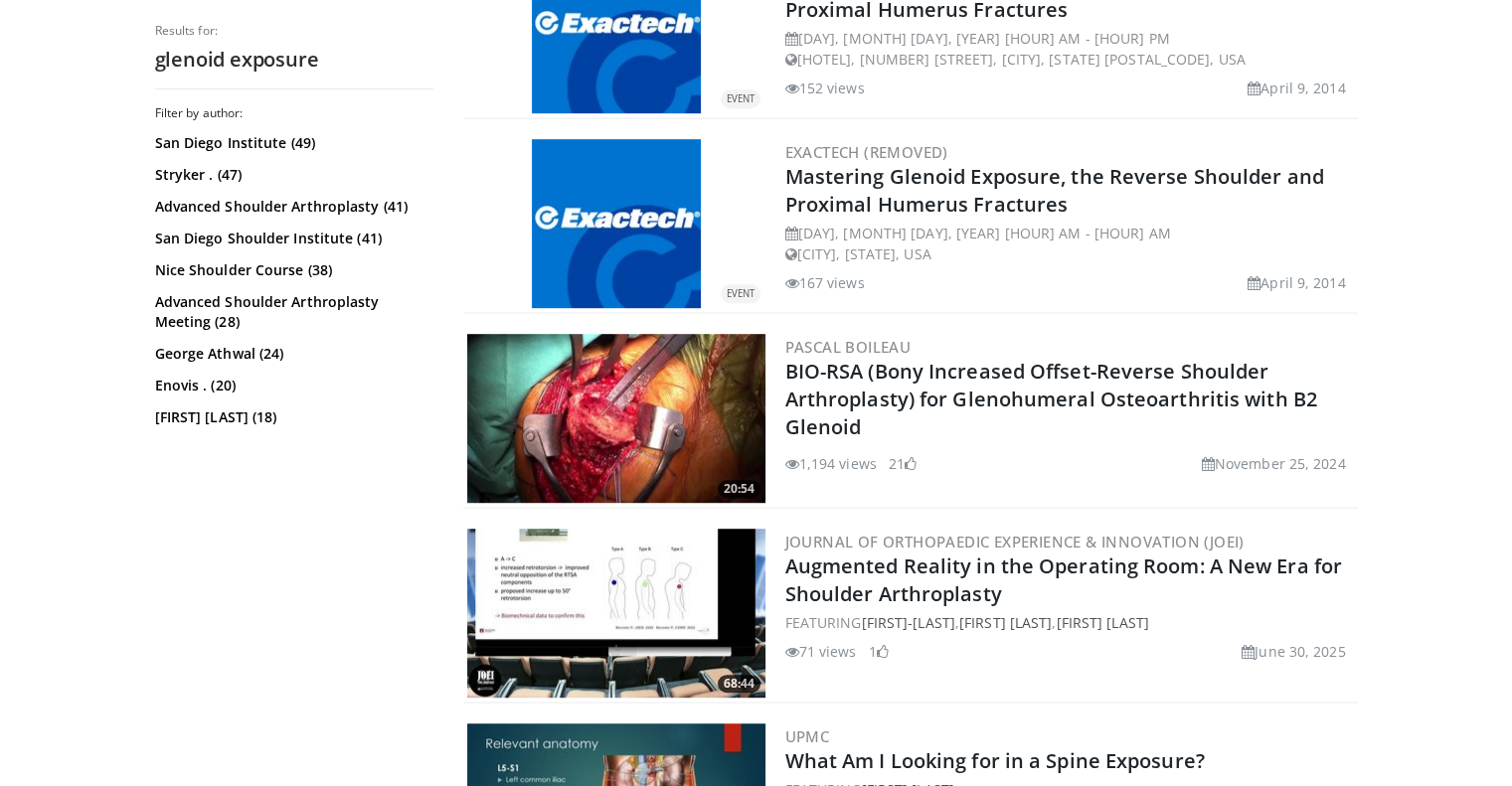 scroll, scrollTop: 1129, scrollLeft: 0, axis: vertical 